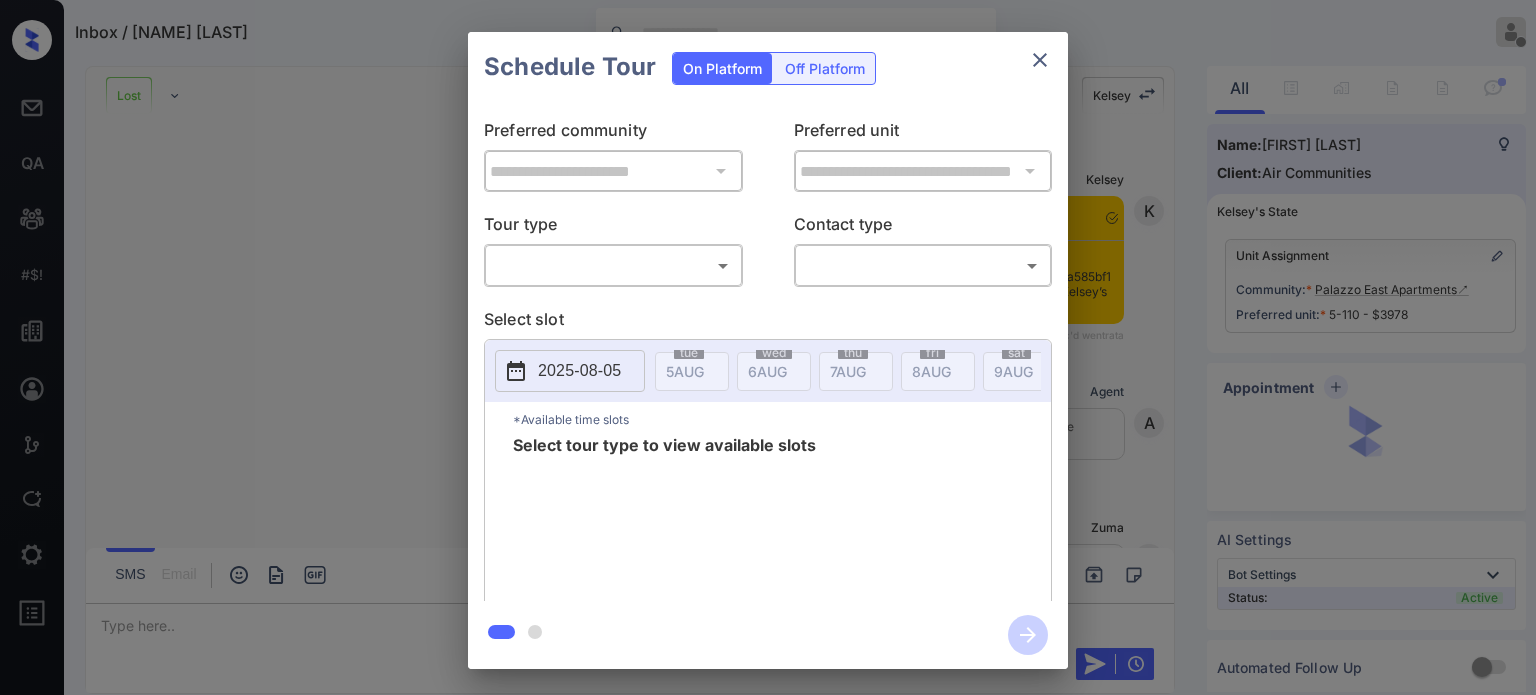 scroll, scrollTop: 0, scrollLeft: 0, axis: both 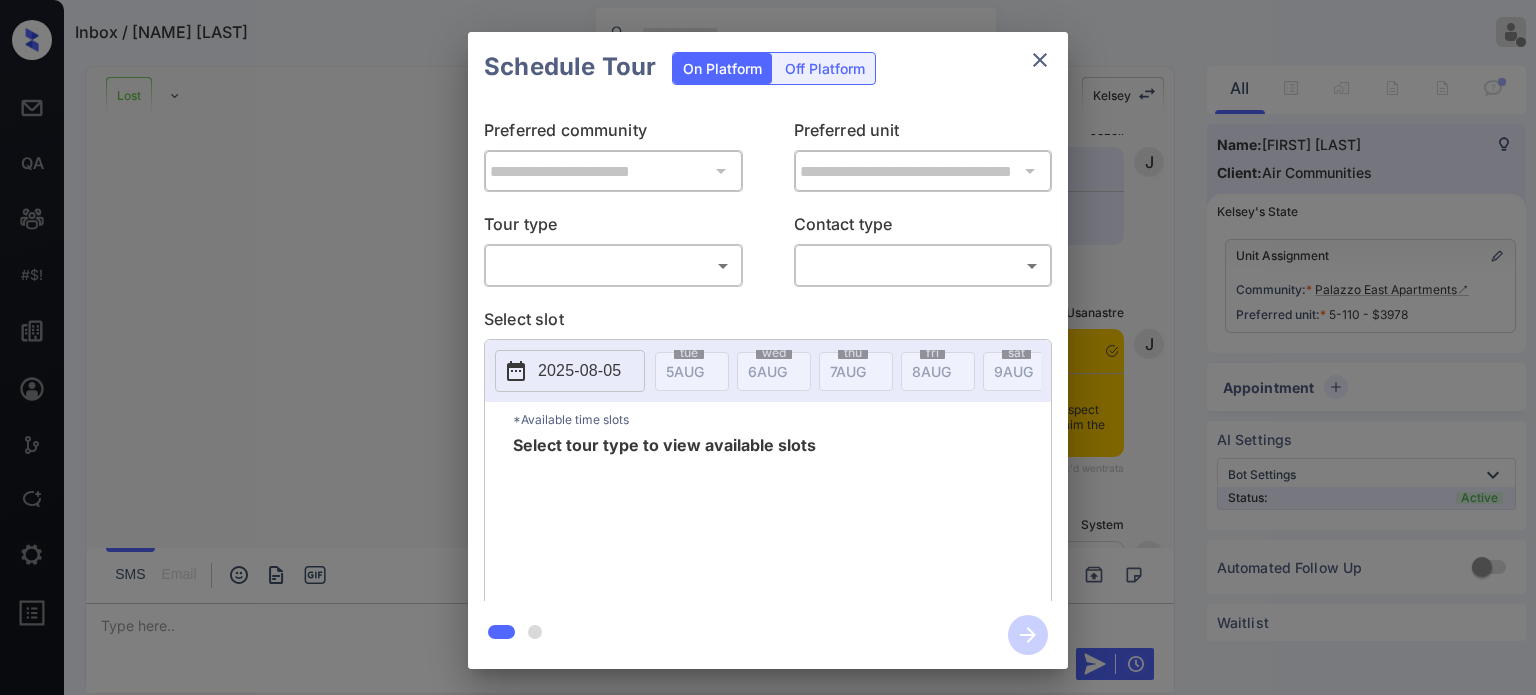 click on "Inbox / Nikky Shah Patrick Soliven Offline Set yourself   online Set yourself   on break Profile Switch to  dark  mode Sign out Lost Lead Sentiment: Angry Upon sliding the acknowledgement:  Lead will move to lost stage. * ​ SMS and call option will be set to opt out. AFM will be turned off for the lead. Kelsey New Message Kelsey Notes Note: <a href="https://conversation.getzuma.com/687af9342192a585bf1264f1">https://conversation.getzuma.com/687af9342192a585bf1264f1</a> - Paste this link into your browser to view Kelsey’s conversation with the prospect Jul 18, 2025 06:47 pm  Sync'd w  entrata K New Message Agent Lead created because they indicated they are interested in leasing via Zuma IVR. Jul 18, 2025 06:47 pm A New Message Zuma Lead transferred to leasing agent: kelsey Jul 18, 2025 06:47 pm Z New Message Kelsey Due to the activation of disableLeadTransfer feature flag, Kelsey will no longer transfer ownership of this CRM guest card Jul 18, 2025 06:47 pm K New Message Agent AFM Request sent to Kelsey. A" at bounding box center (768, 347) 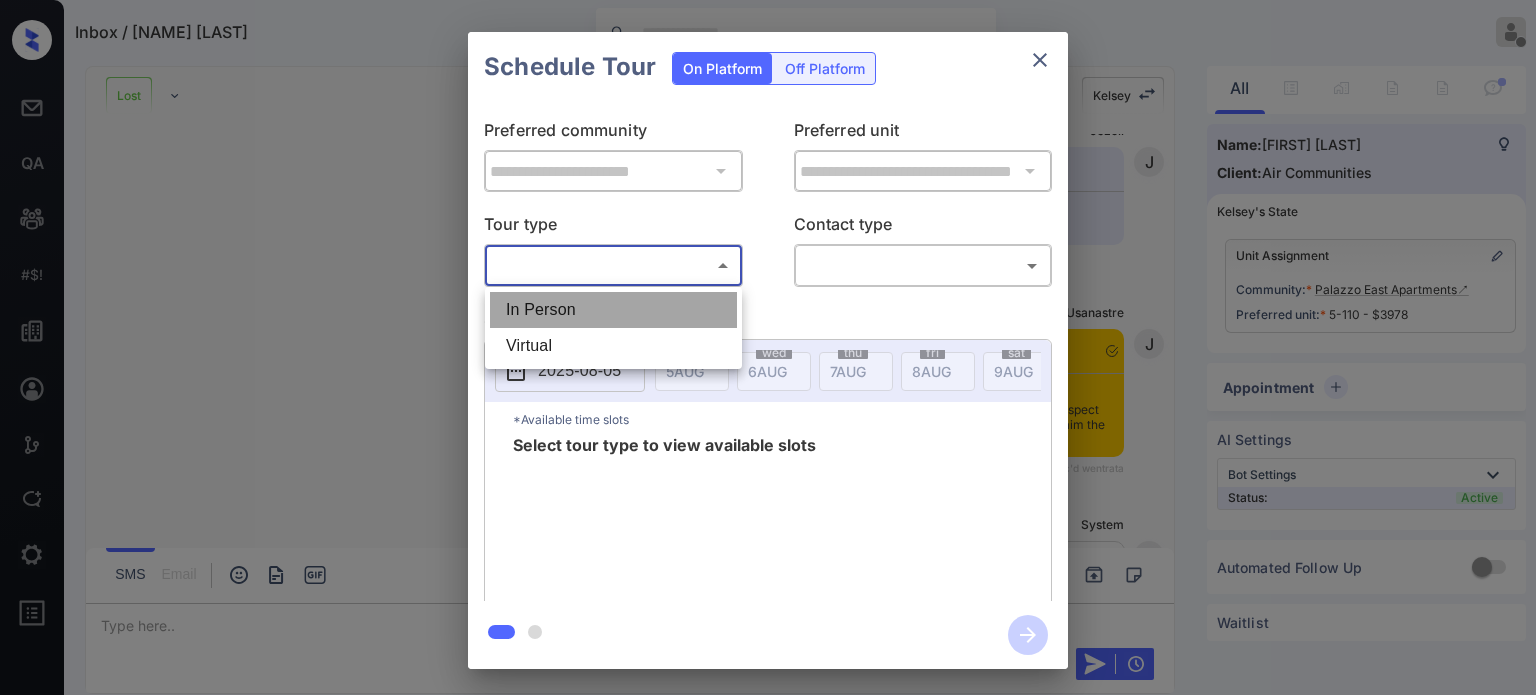 click on "In Person" at bounding box center [613, 310] 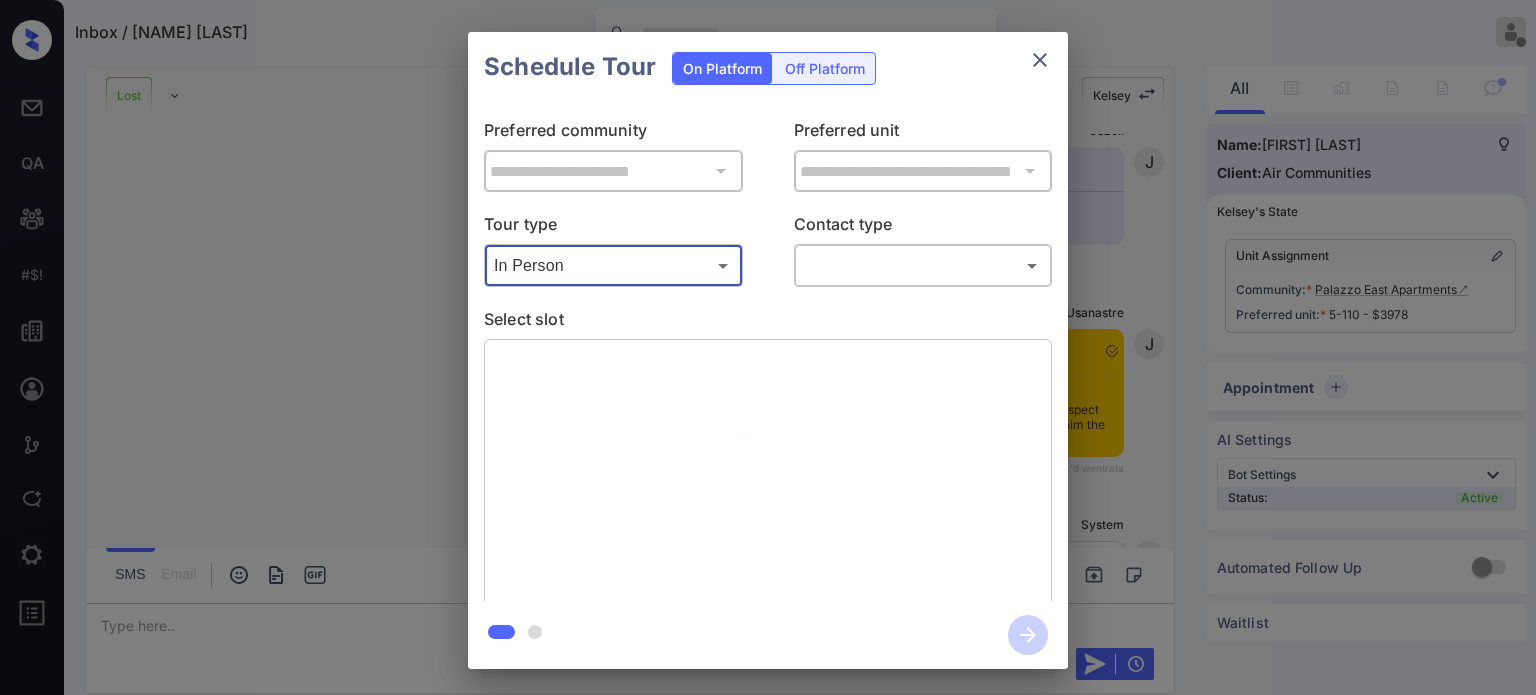 click on "Inbox / Nikky Shah Patrick Soliven Offline Set yourself   online Set yourself   on break Profile Switch to  dark  mode Sign out Lost Lead Sentiment: Angry Upon sliding the acknowledgement:  Lead will move to lost stage. * ​ SMS and call option will be set to opt out. AFM will be turned off for the lead. Kelsey New Message Kelsey Notes Note: <a href="https://conversation.getzuma.com/687af9342192a585bf1264f1">https://conversation.getzuma.com/687af9342192a585bf1264f1</a> - Paste this link into your browser to view Kelsey’s conversation with the prospect Jul 18, 2025 06:47 pm  Sync'd w  entrata K New Message Agent Lead created because they indicated they are interested in leasing via Zuma IVR. Jul 18, 2025 06:47 pm A New Message Zuma Lead transferred to leasing agent: kelsey Jul 18, 2025 06:47 pm Z New Message Kelsey Due to the activation of disableLeadTransfer feature flag, Kelsey will no longer transfer ownership of this CRM guest card Jul 18, 2025 06:47 pm K New Message Agent AFM Request sent to Kelsey. A" at bounding box center (768, 347) 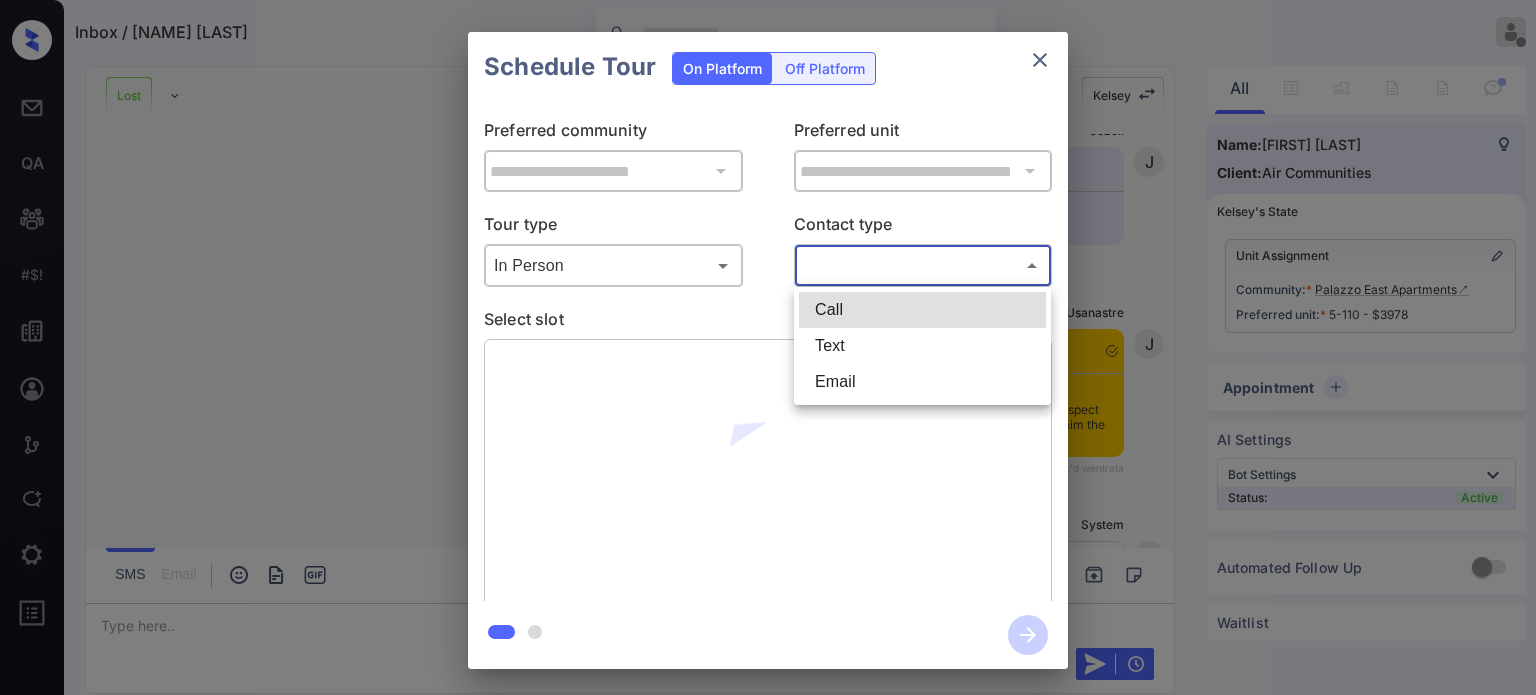 click on "Text" at bounding box center [922, 346] 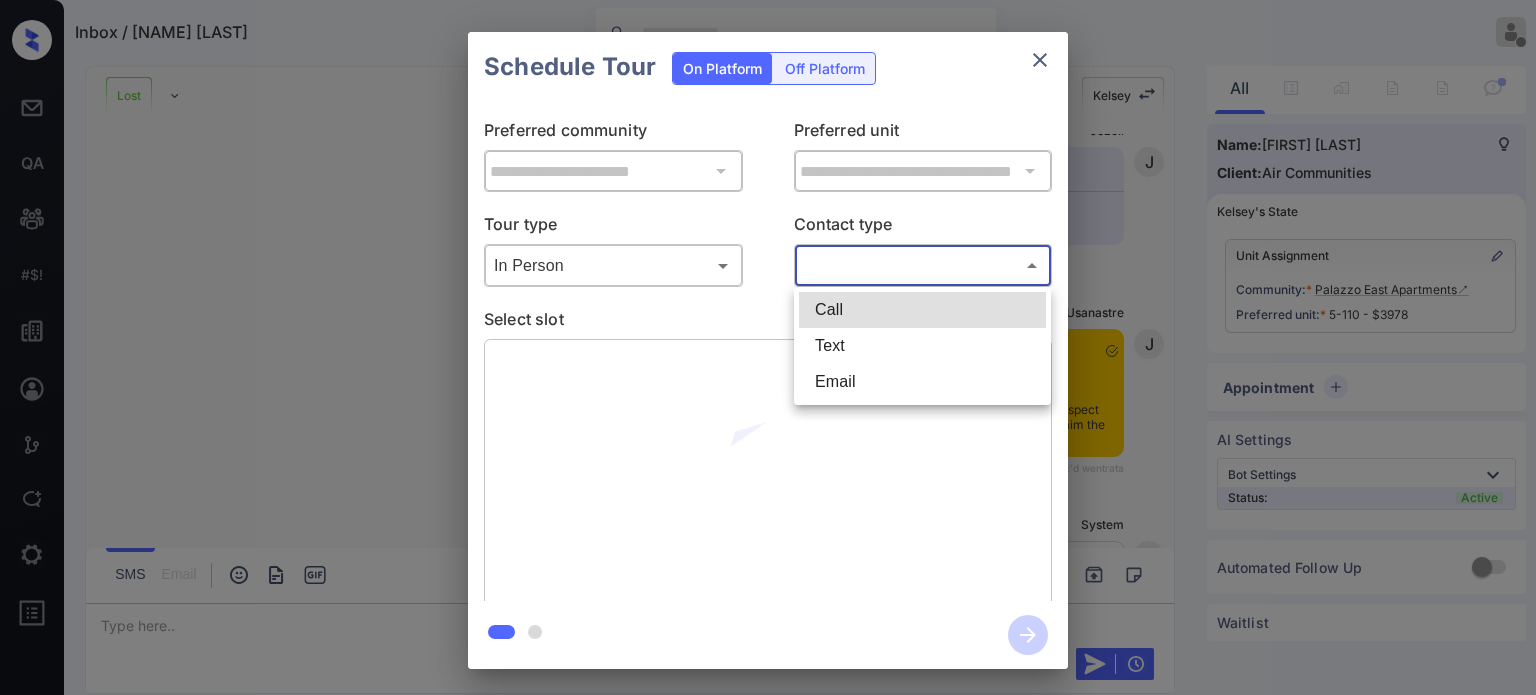 type on "****" 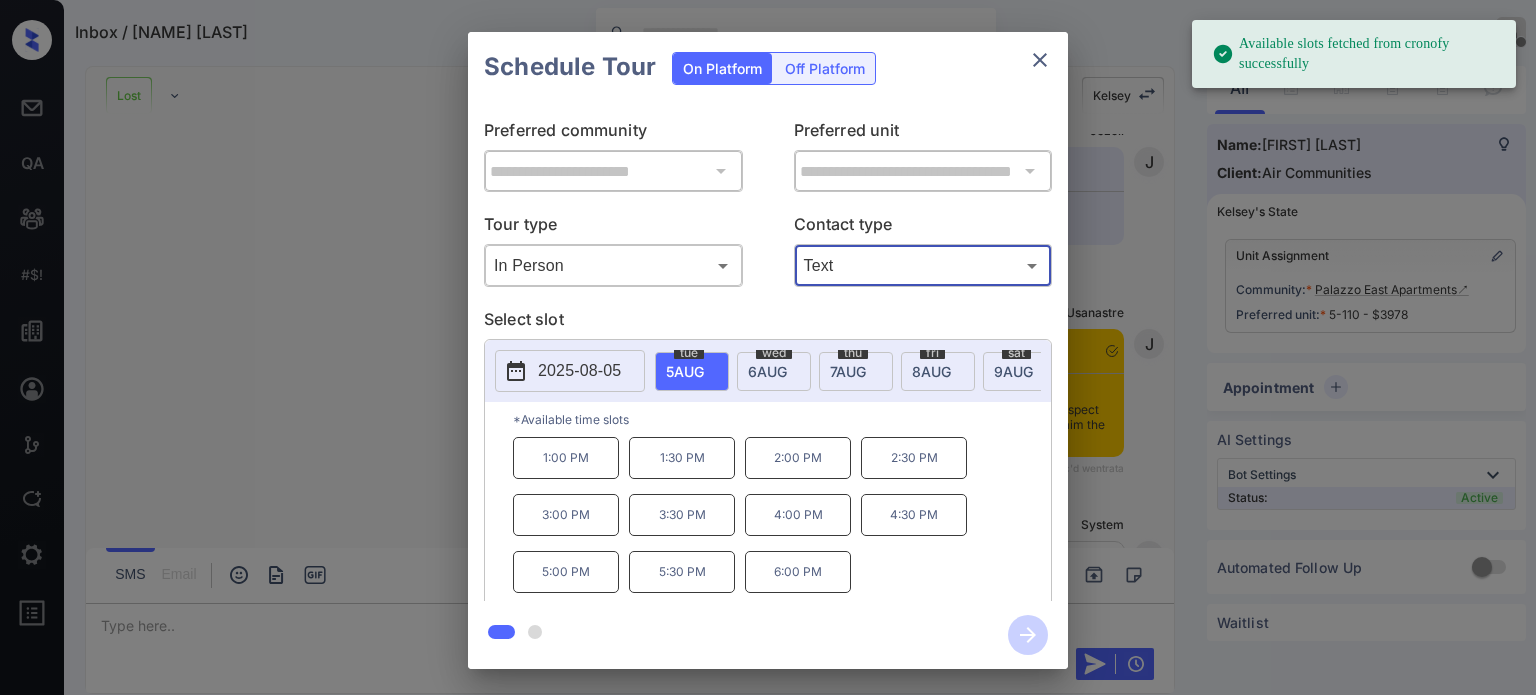 click on "**********" at bounding box center [768, 350] 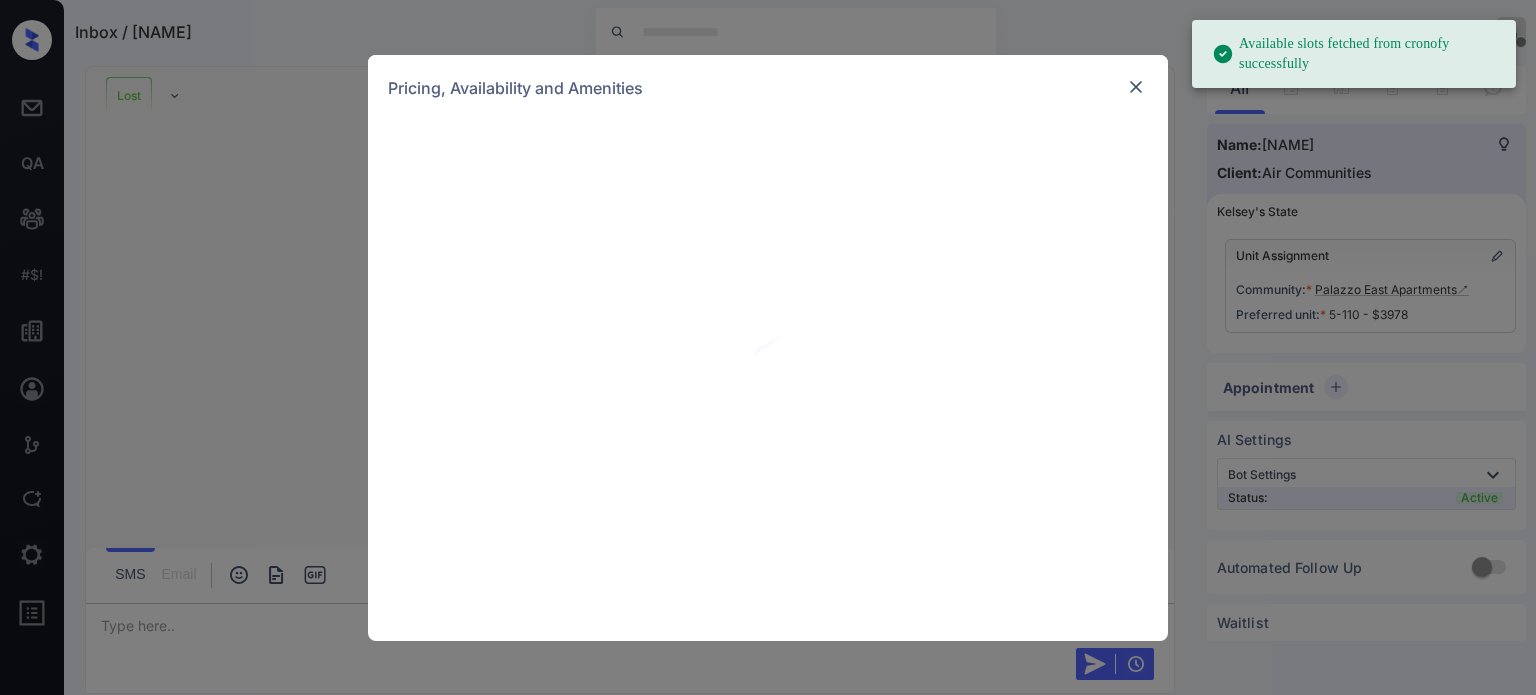 scroll, scrollTop: 0, scrollLeft: 0, axis: both 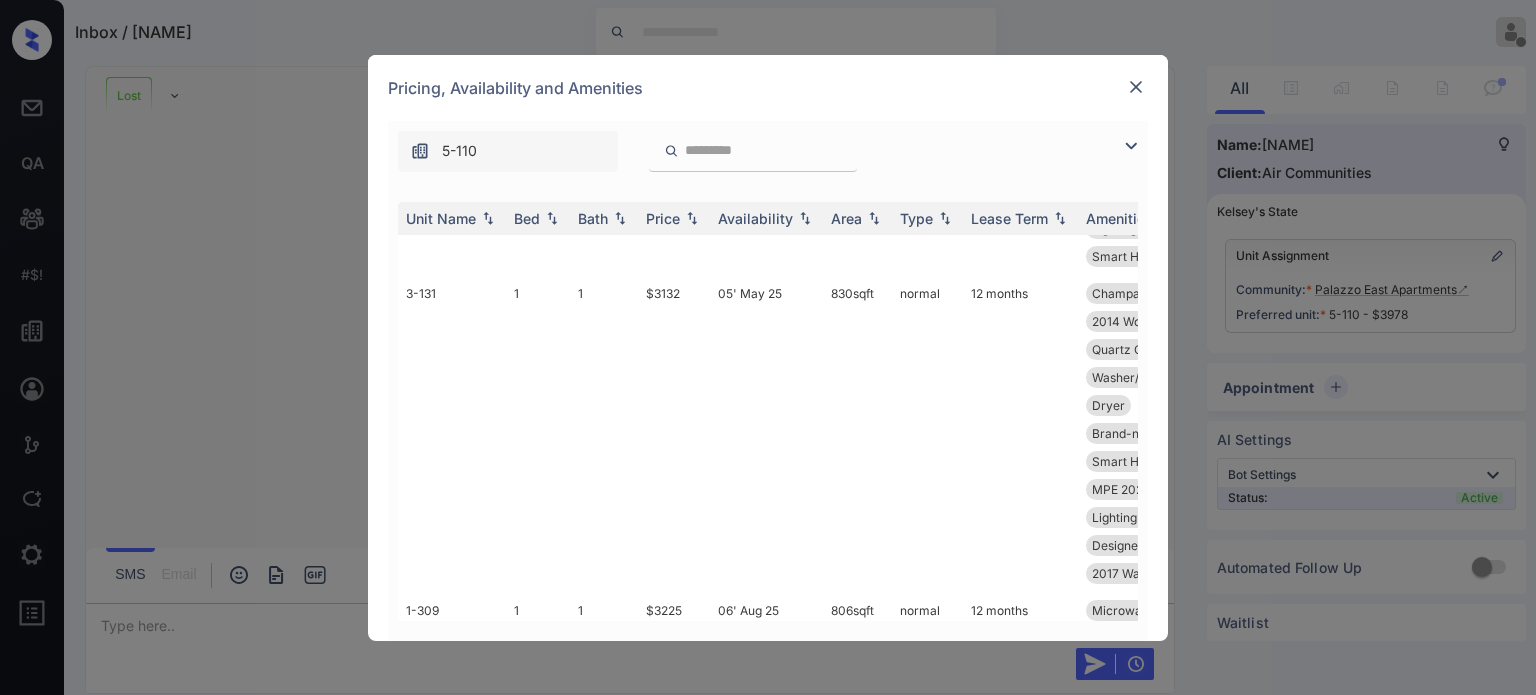 click on "**********" at bounding box center (768, 347) 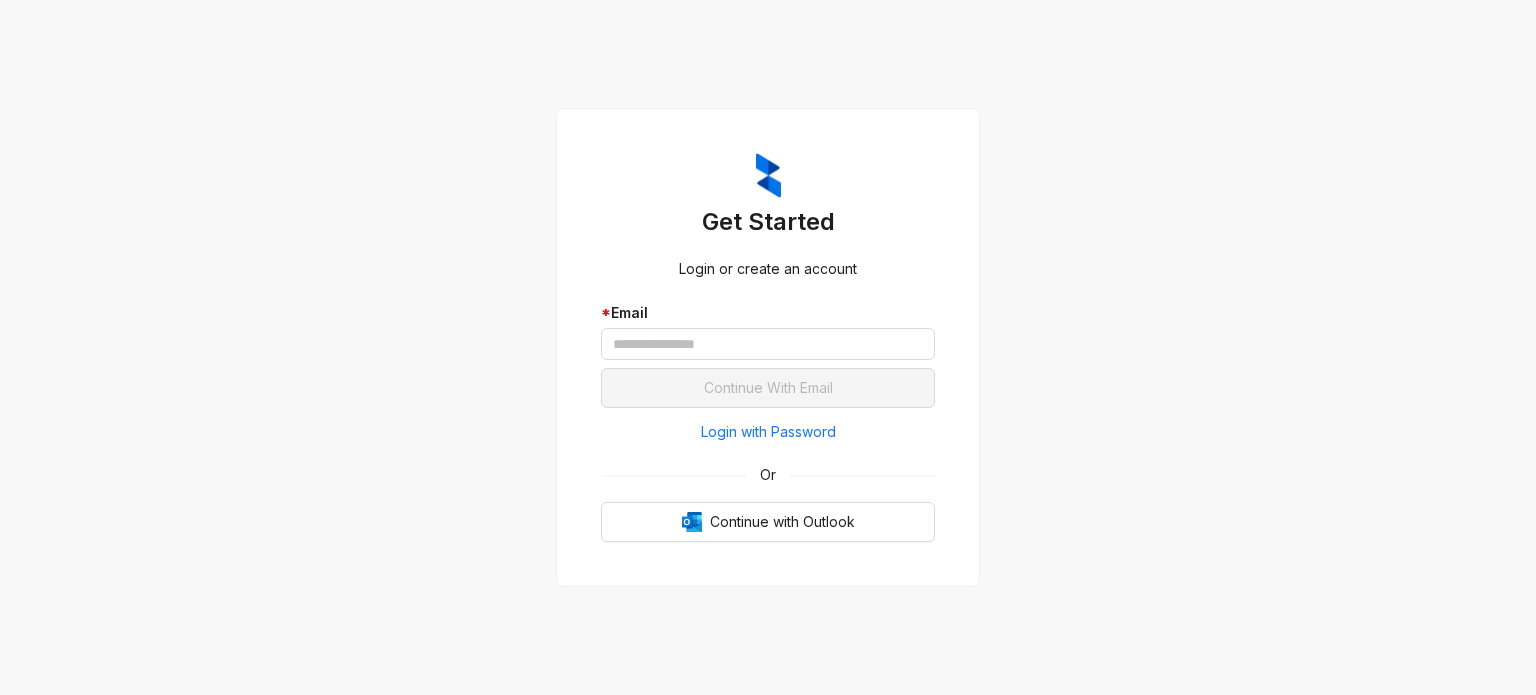 scroll, scrollTop: 0, scrollLeft: 0, axis: both 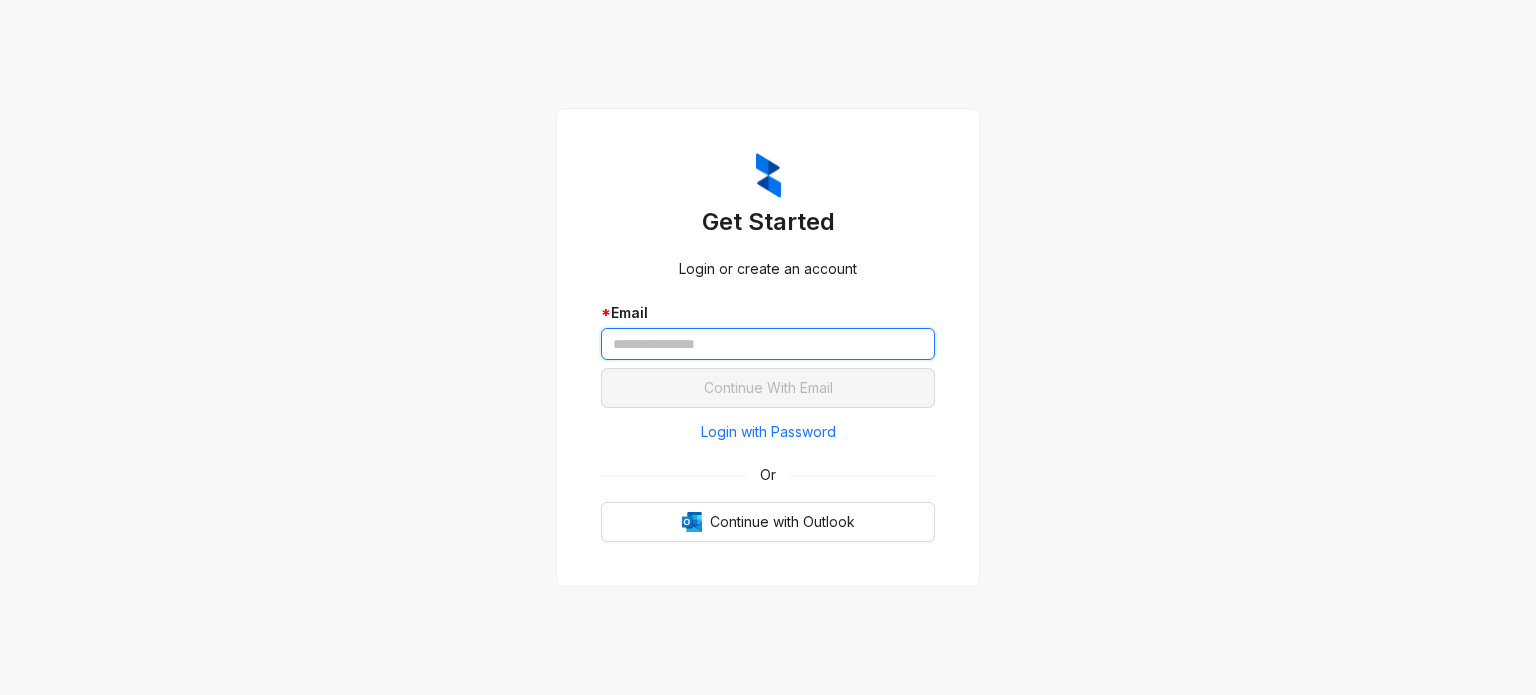 click at bounding box center (768, 344) 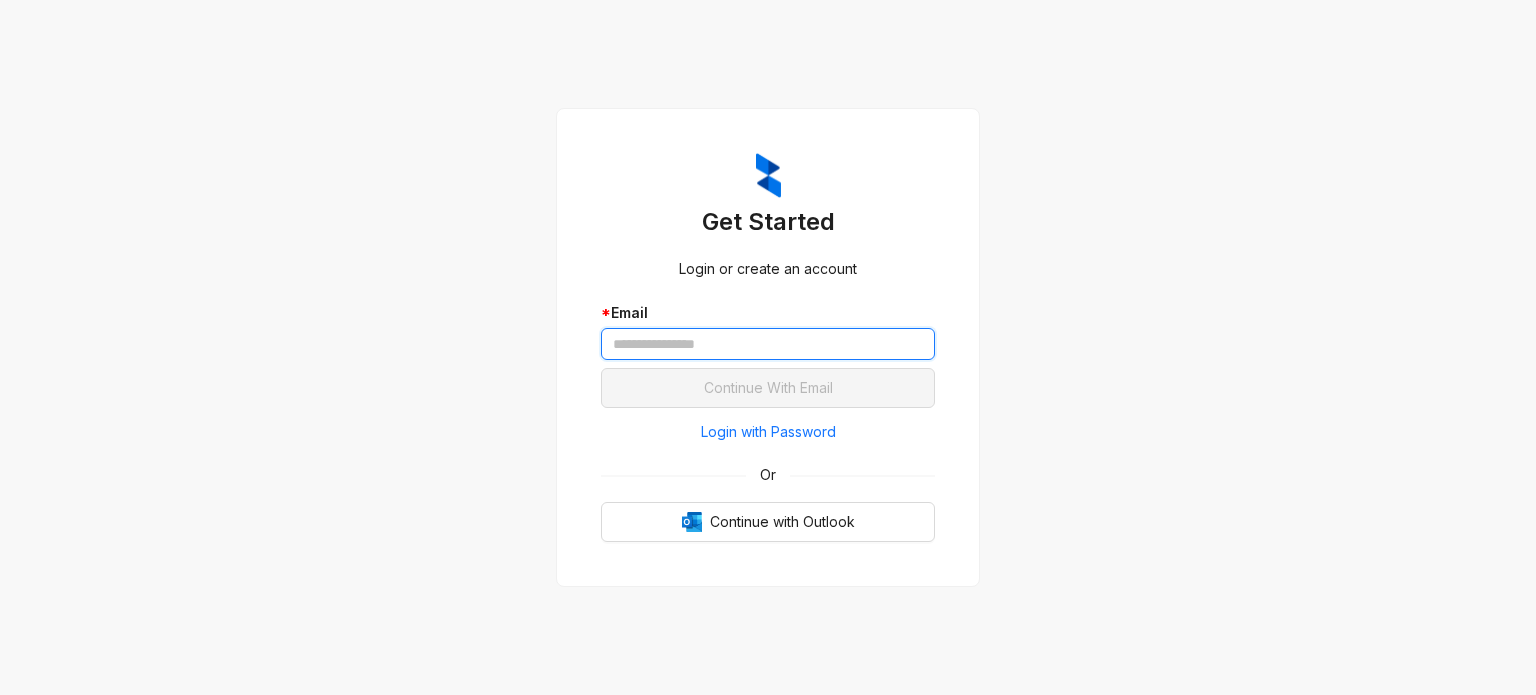paste on "**********" 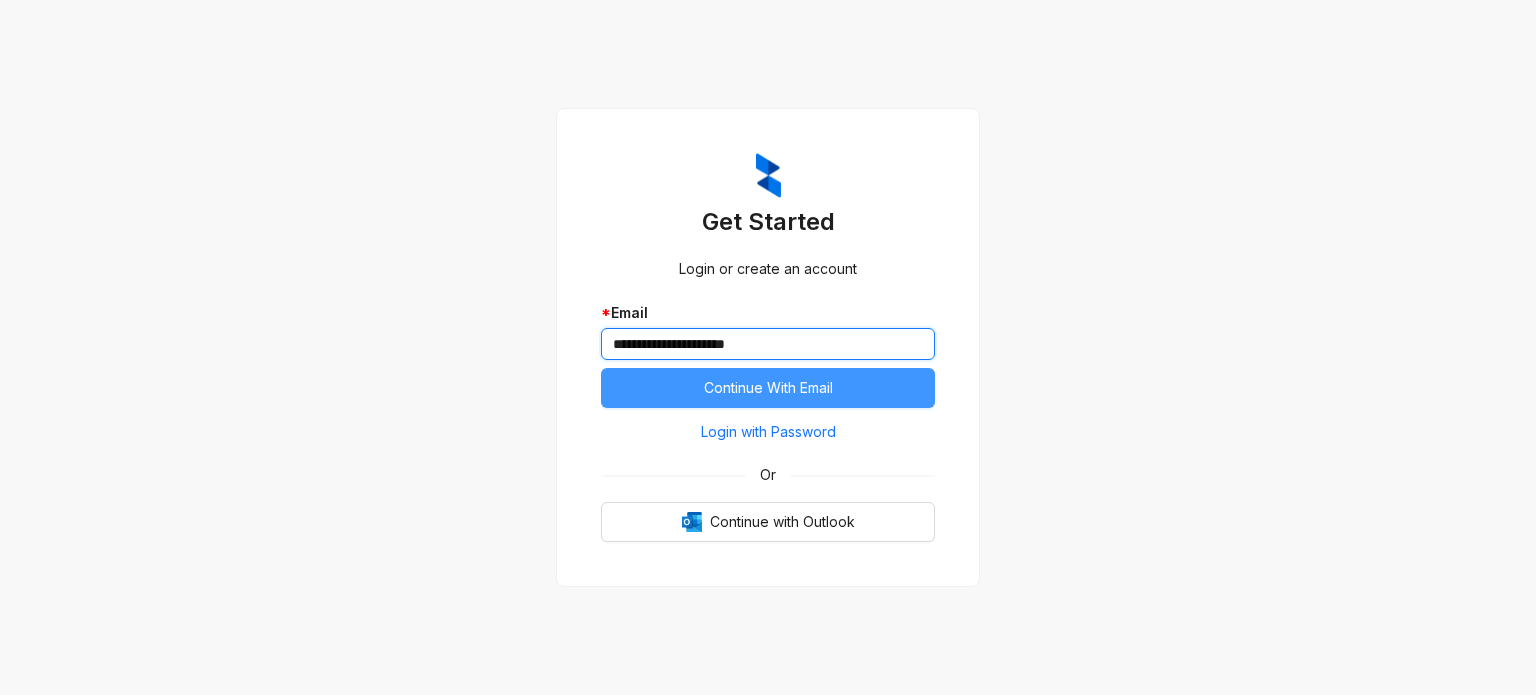 type on "**********" 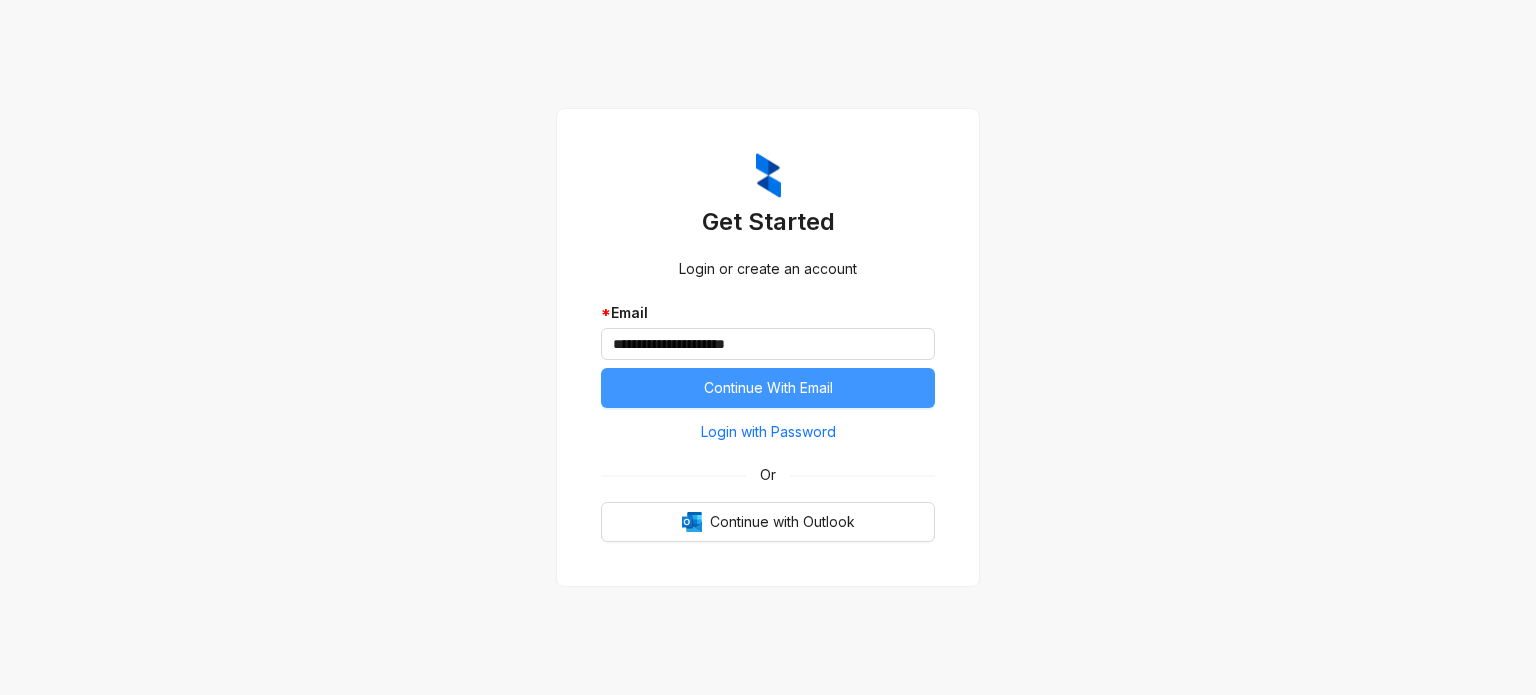 click on "Continue With Email" at bounding box center [768, 388] 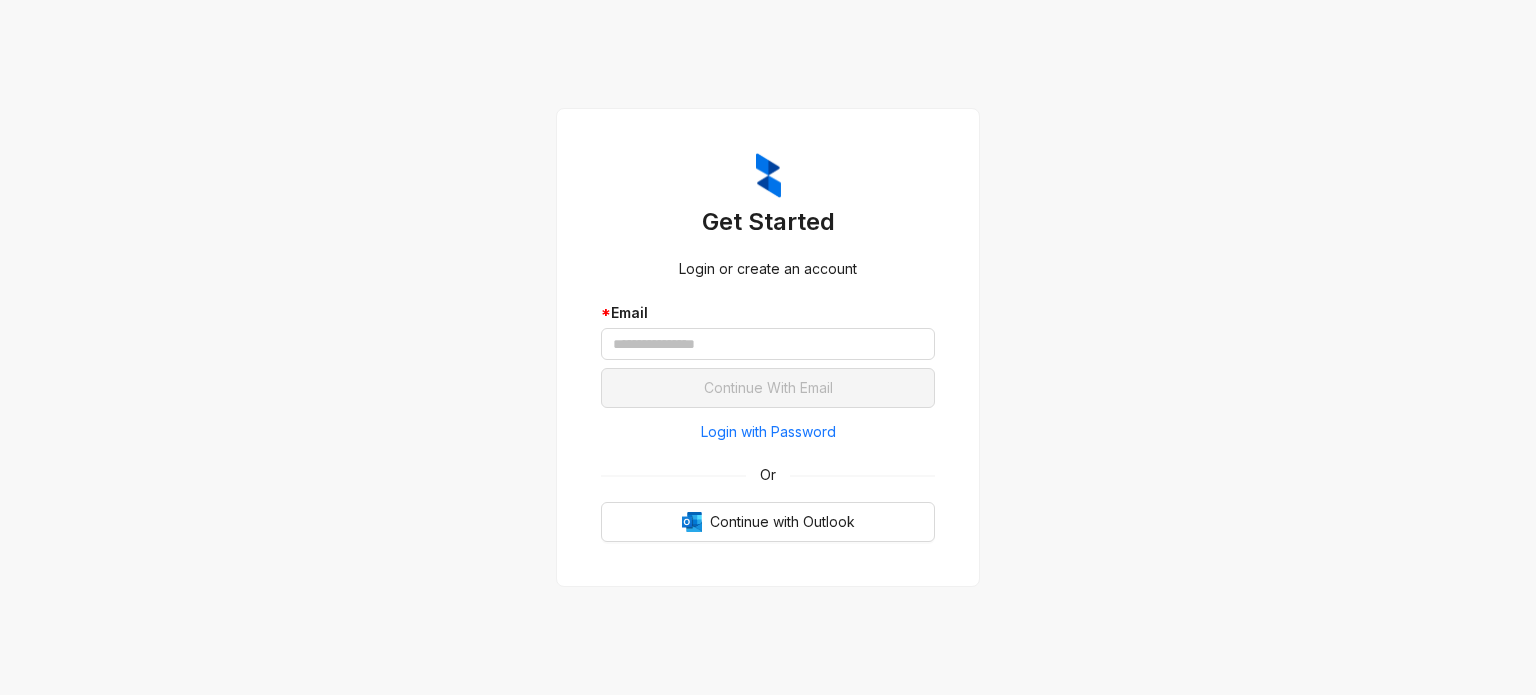 scroll, scrollTop: 0, scrollLeft: 0, axis: both 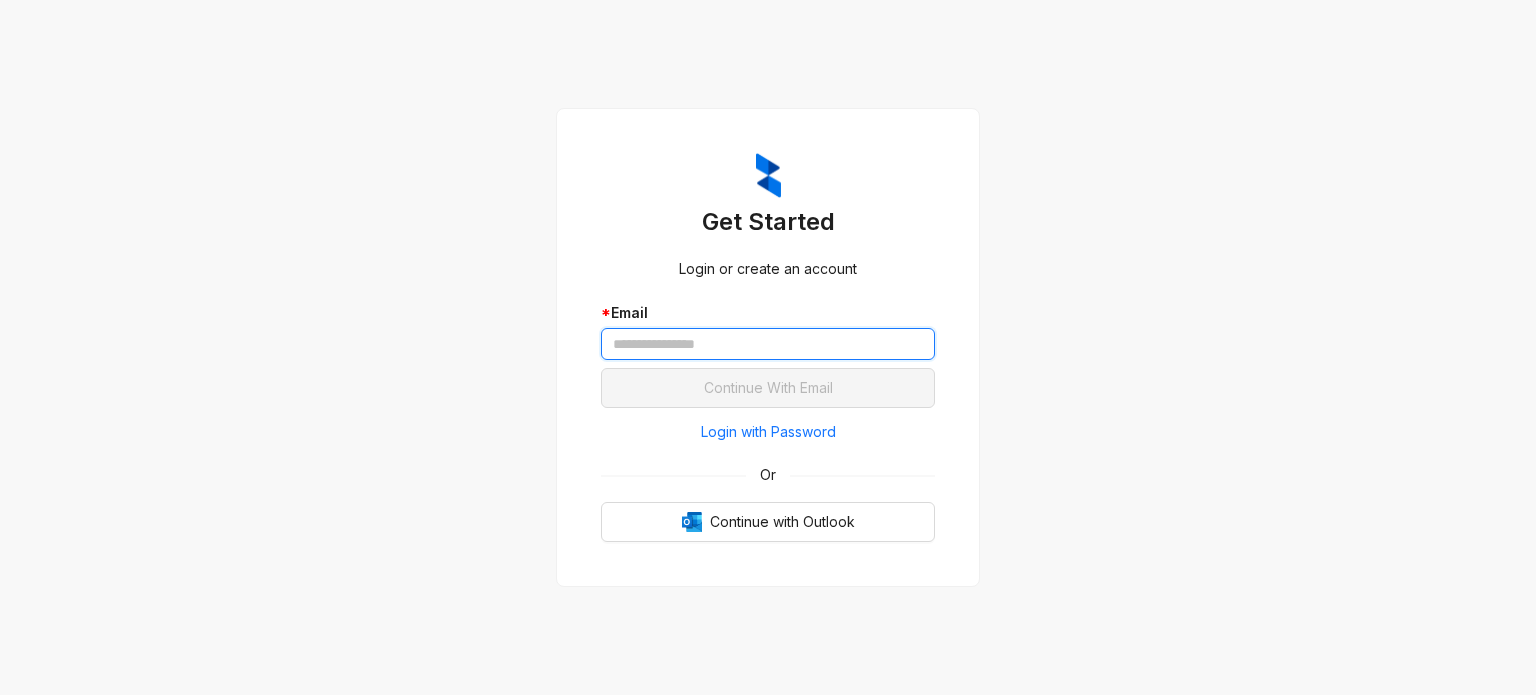 click at bounding box center [768, 344] 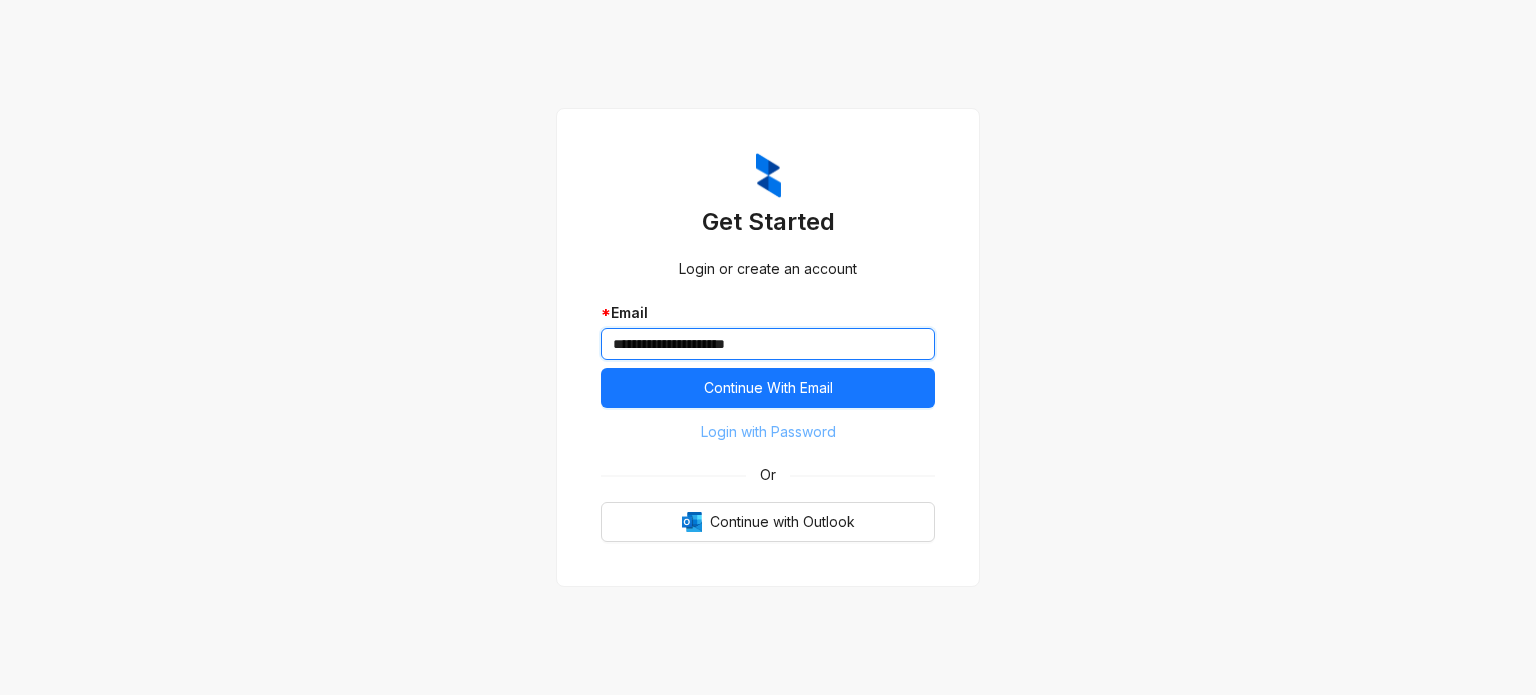 type on "**********" 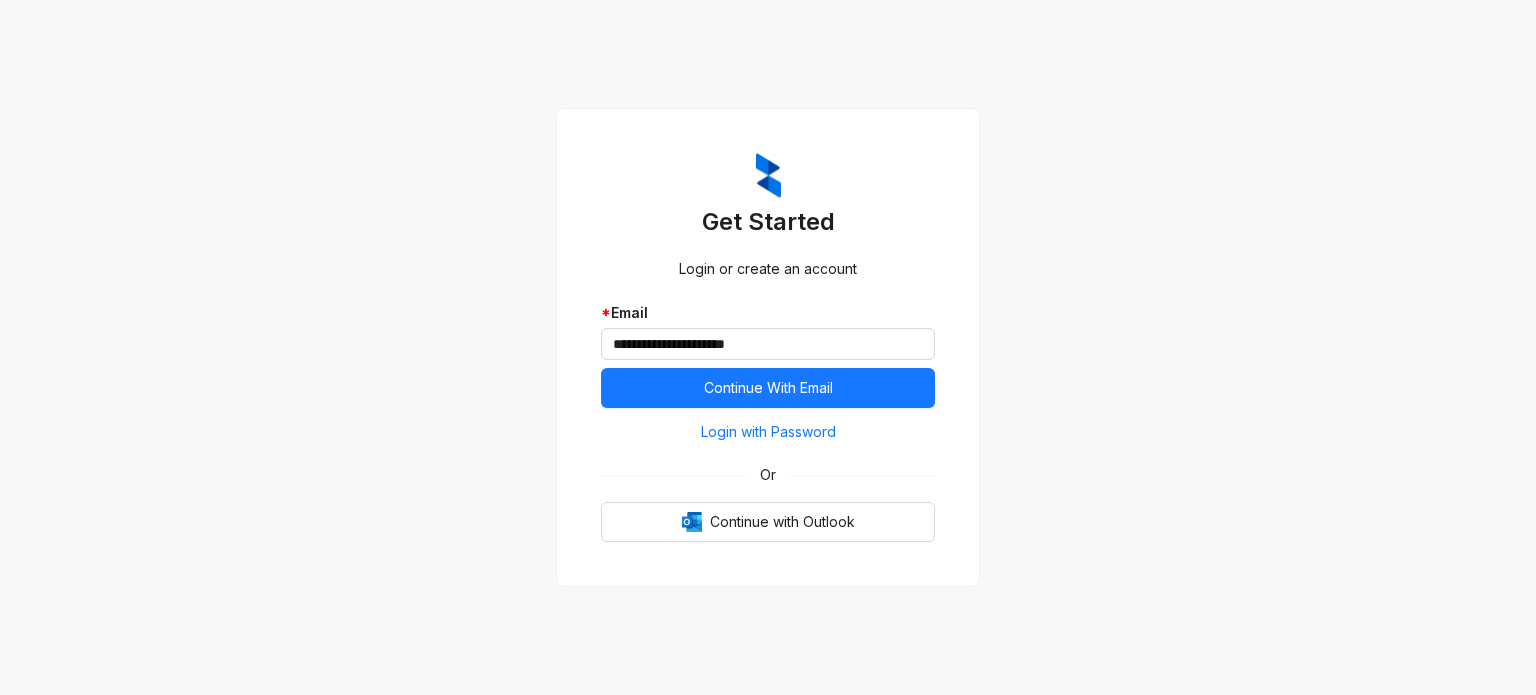 drag, startPoint x: 780, startPoint y: 437, endPoint x: 348, endPoint y: 7, distance: 609.5277 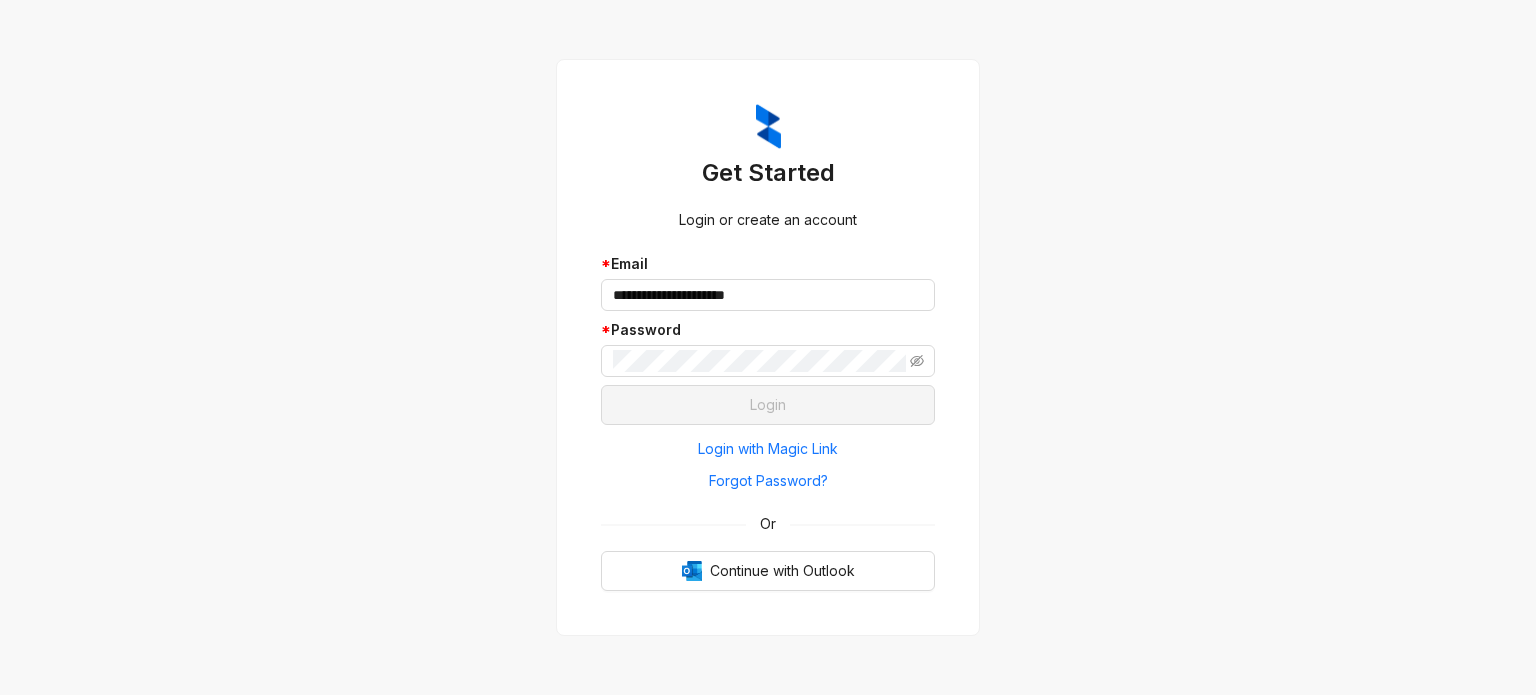click on "*  Password" at bounding box center [768, 330] 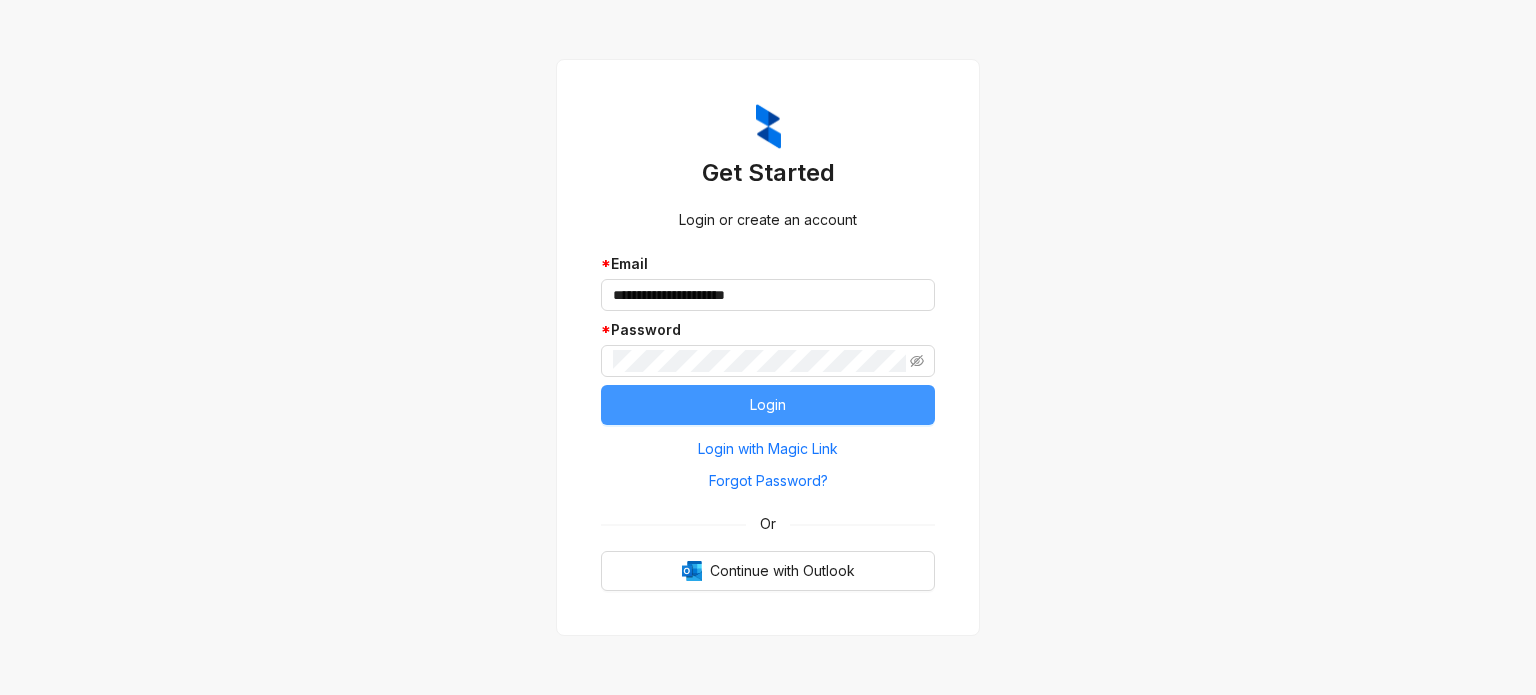 click on "Login" at bounding box center [768, 405] 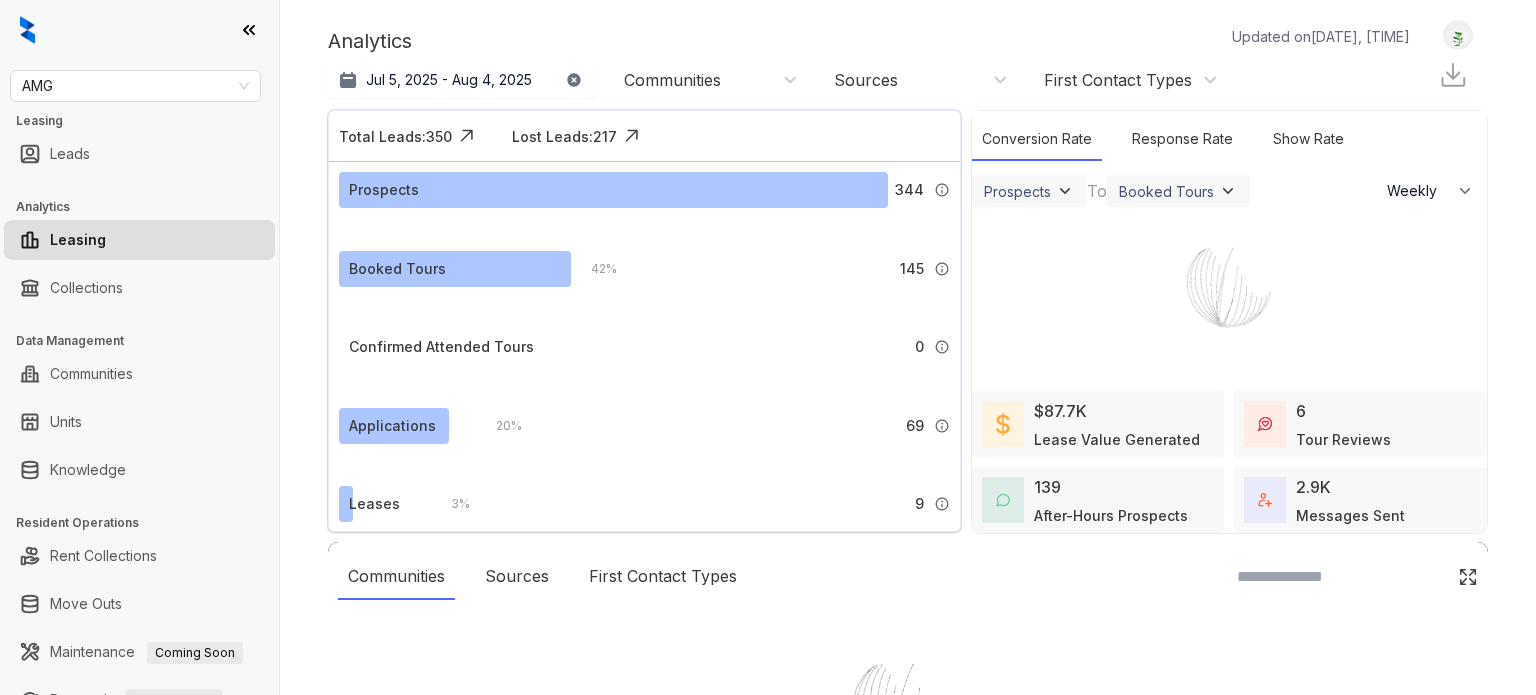 select on "******" 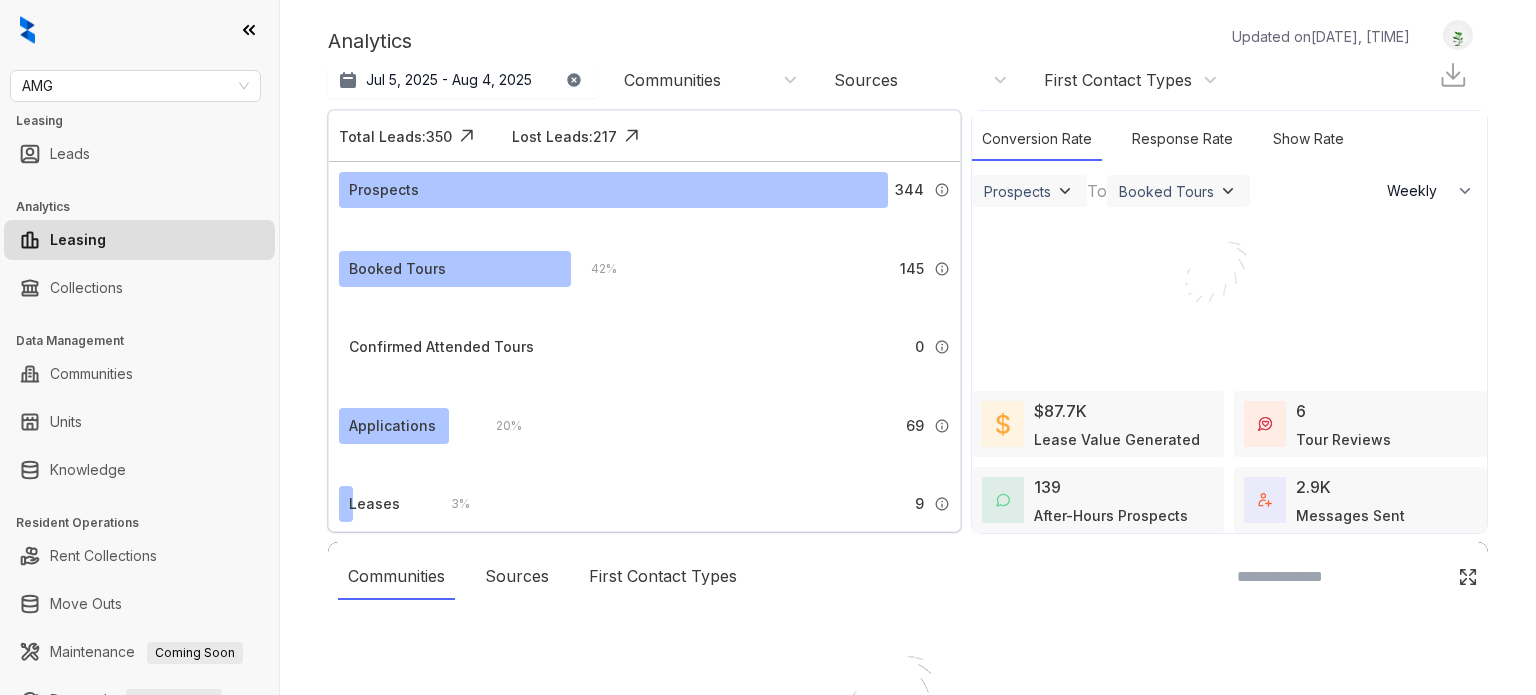 scroll, scrollTop: 0, scrollLeft: 0, axis: both 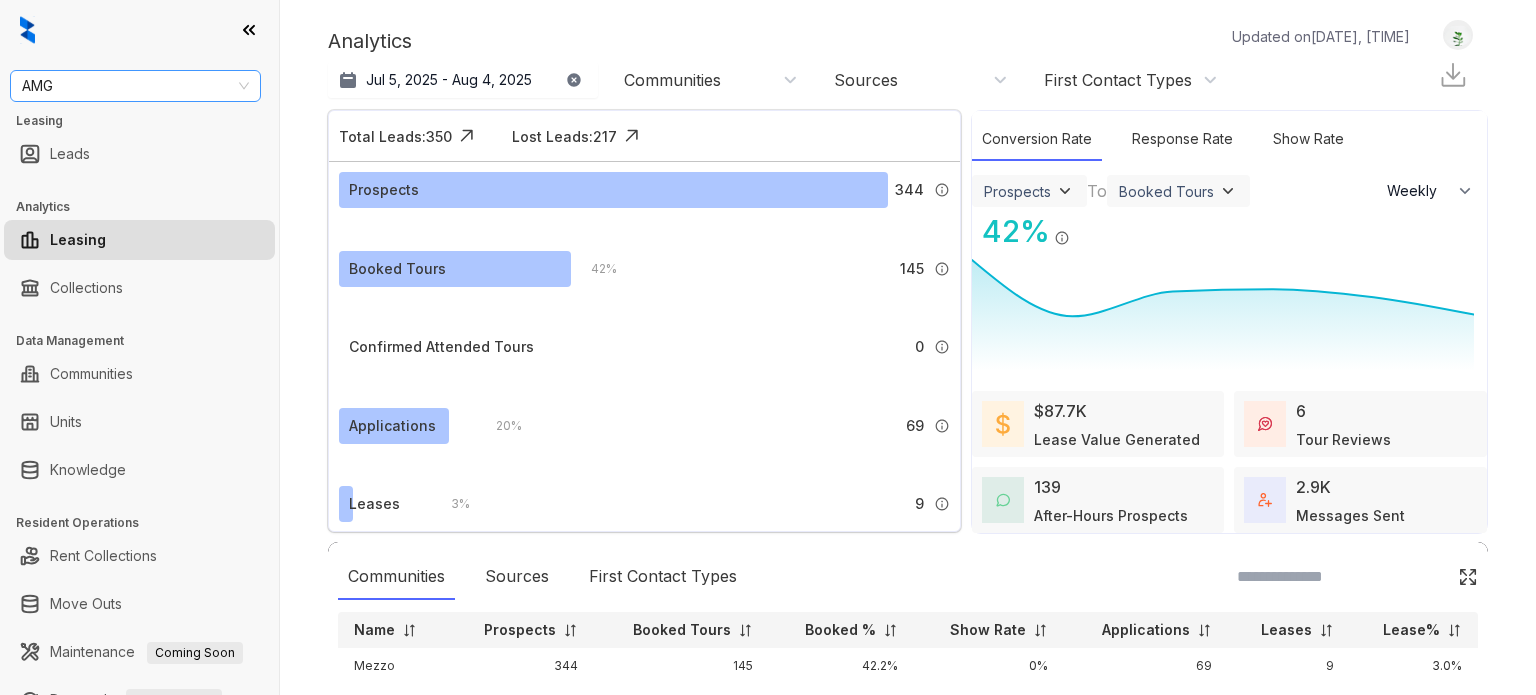 click on "AMG" at bounding box center (135, 86) 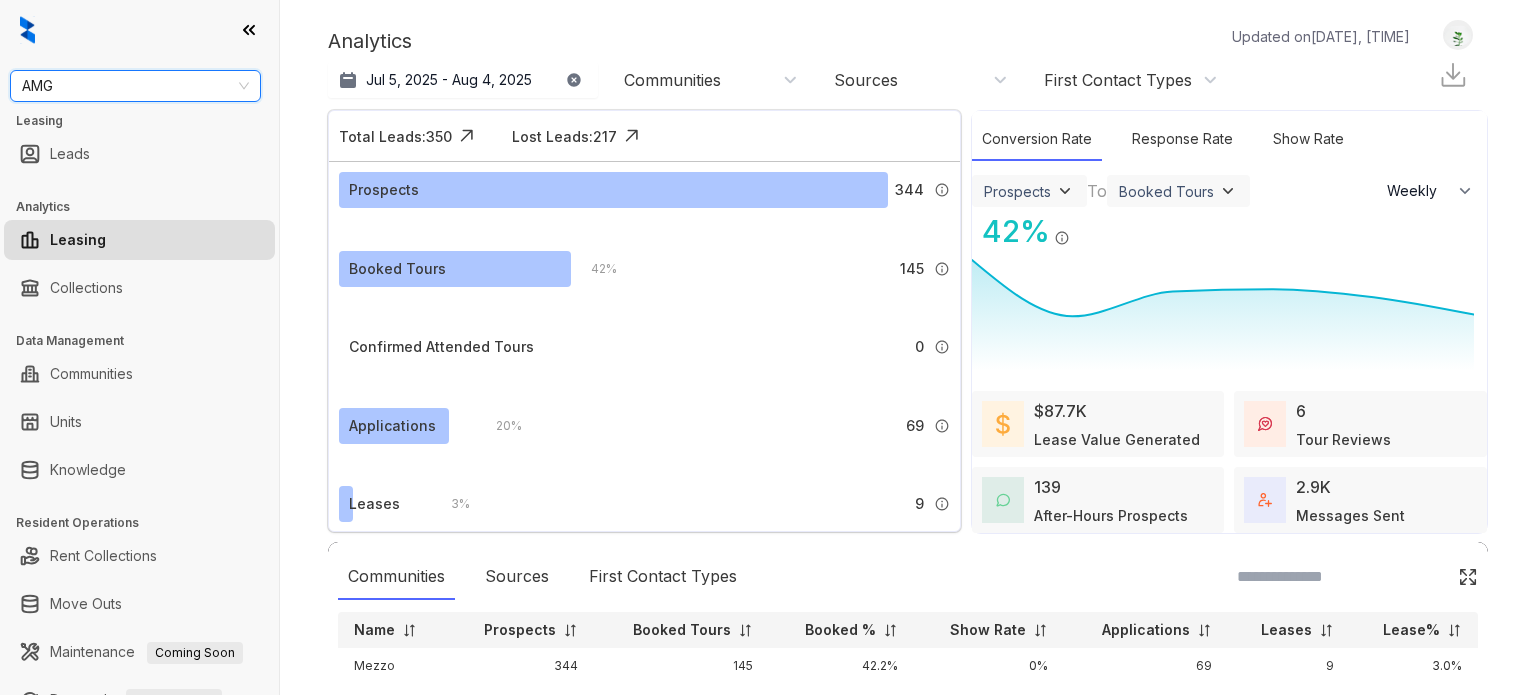 click on "AMG" at bounding box center (135, 86) 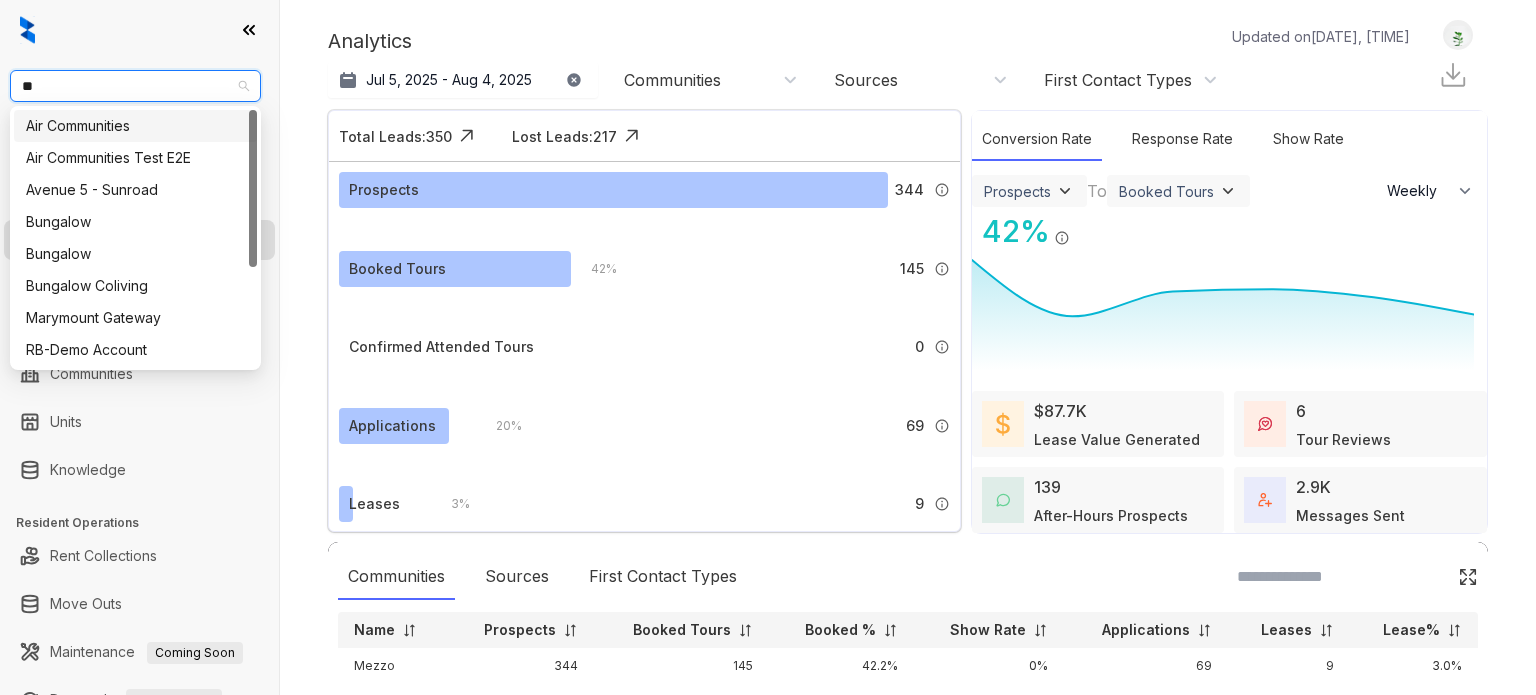 type on "***" 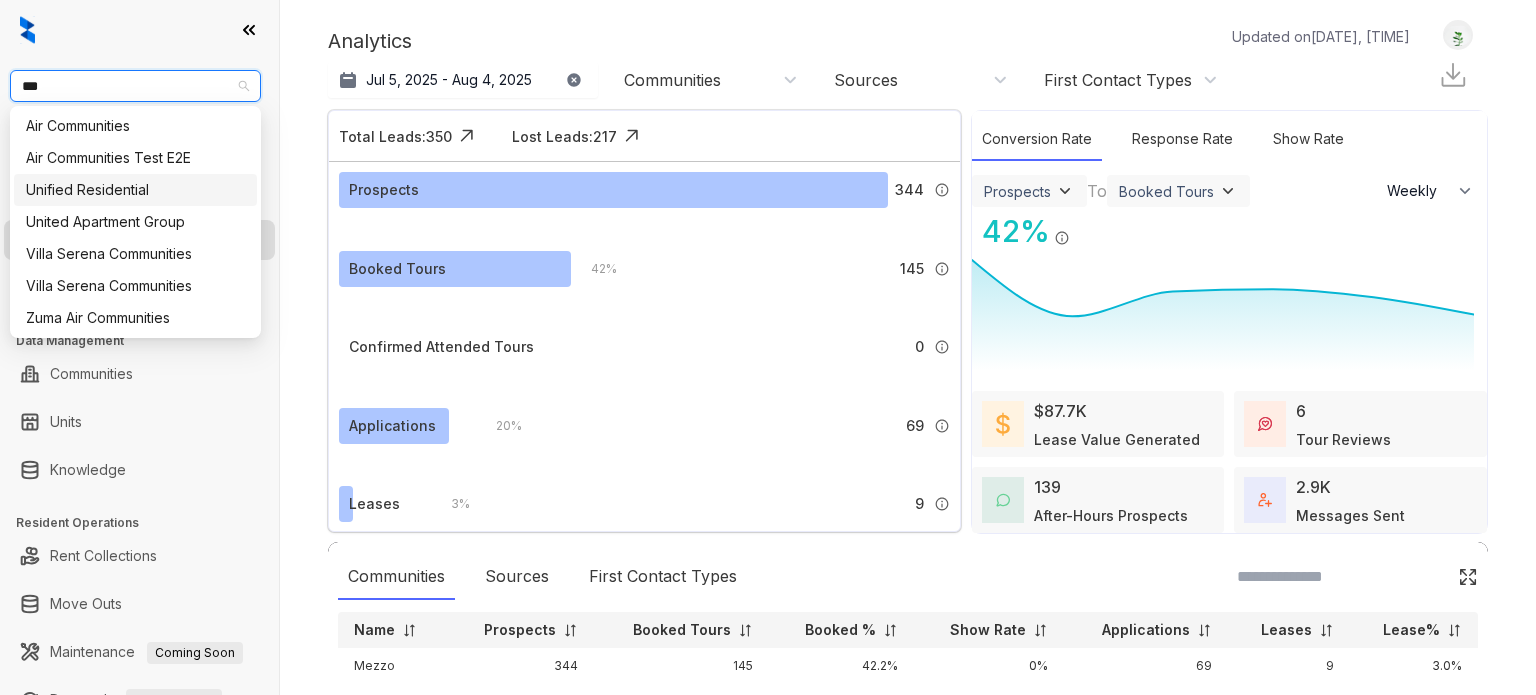 click on "United Apartment Group" at bounding box center (135, 222) 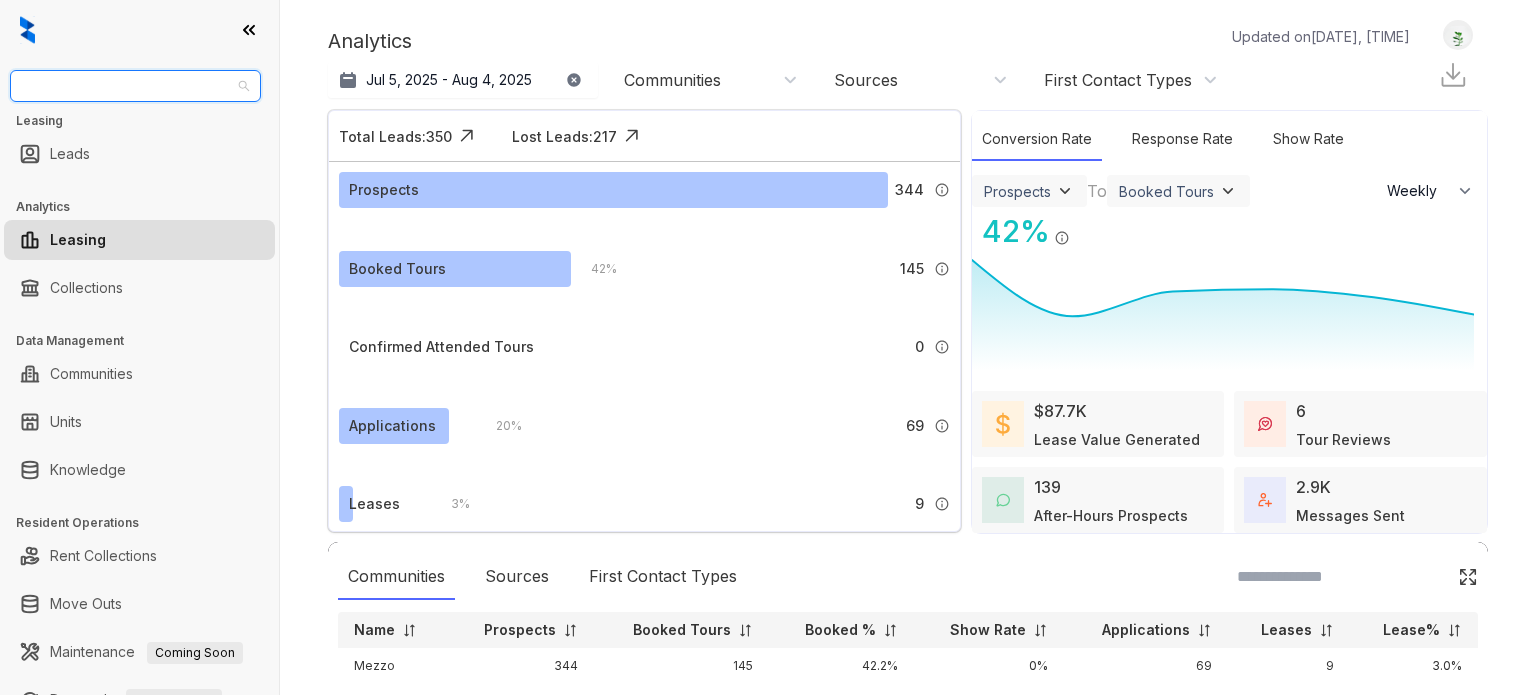 click on "United Apartment Group" at bounding box center [135, 86] 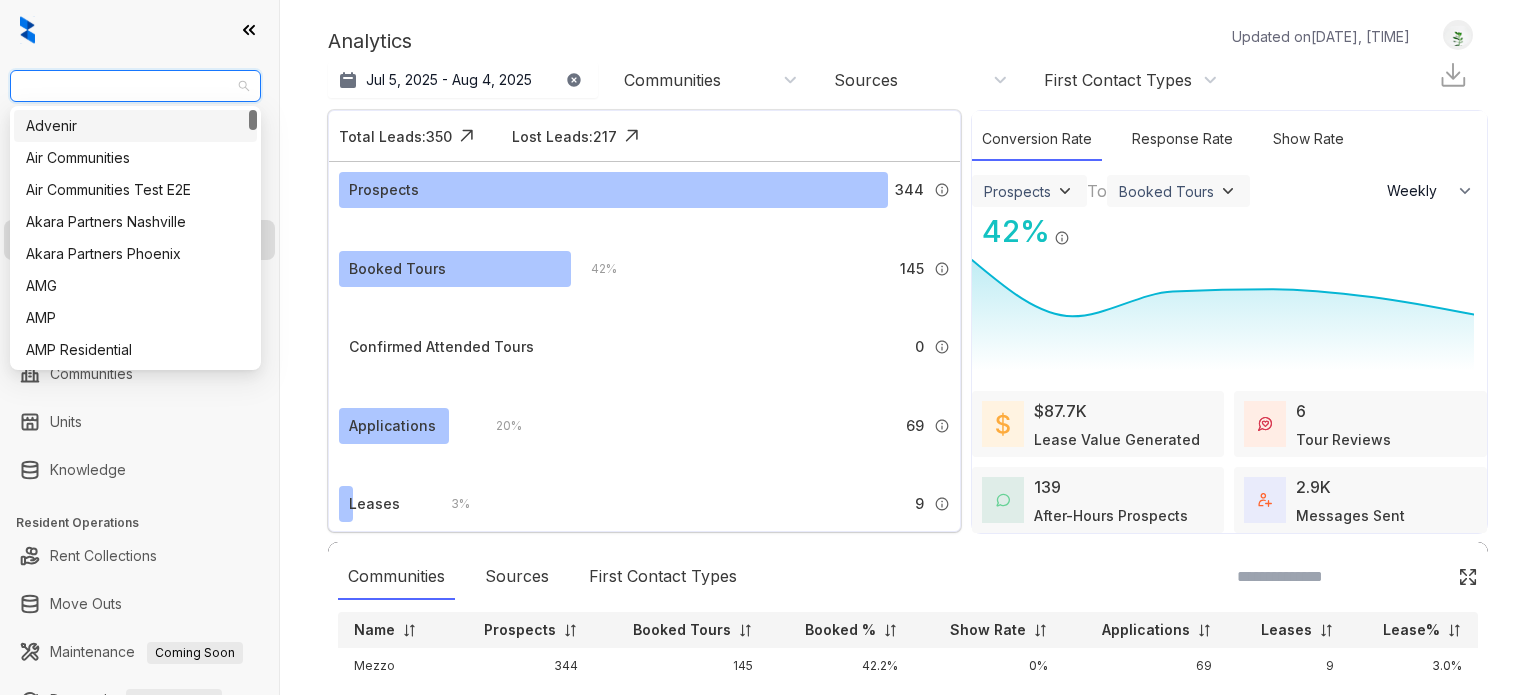 click on "United Apartment Group" at bounding box center (135, 86) 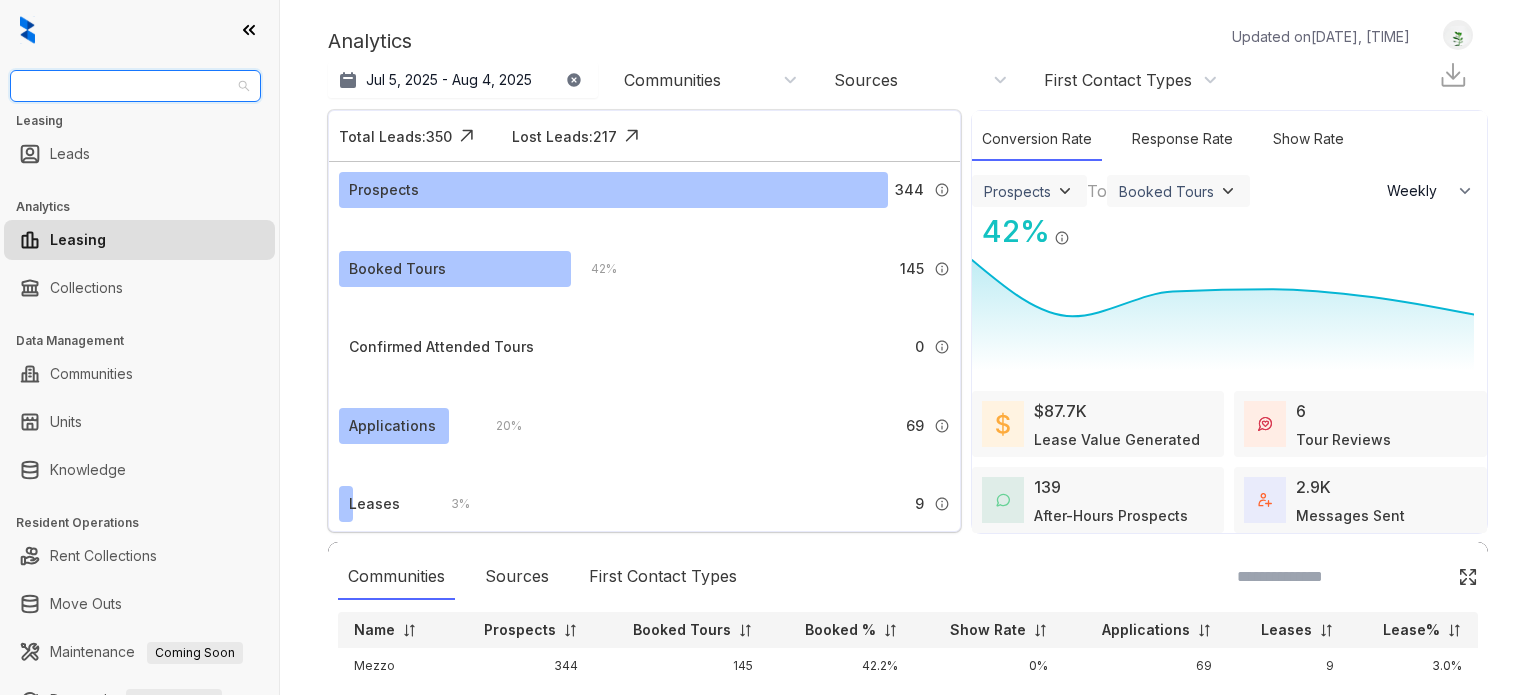 click on "United Apartment Group" at bounding box center [135, 86] 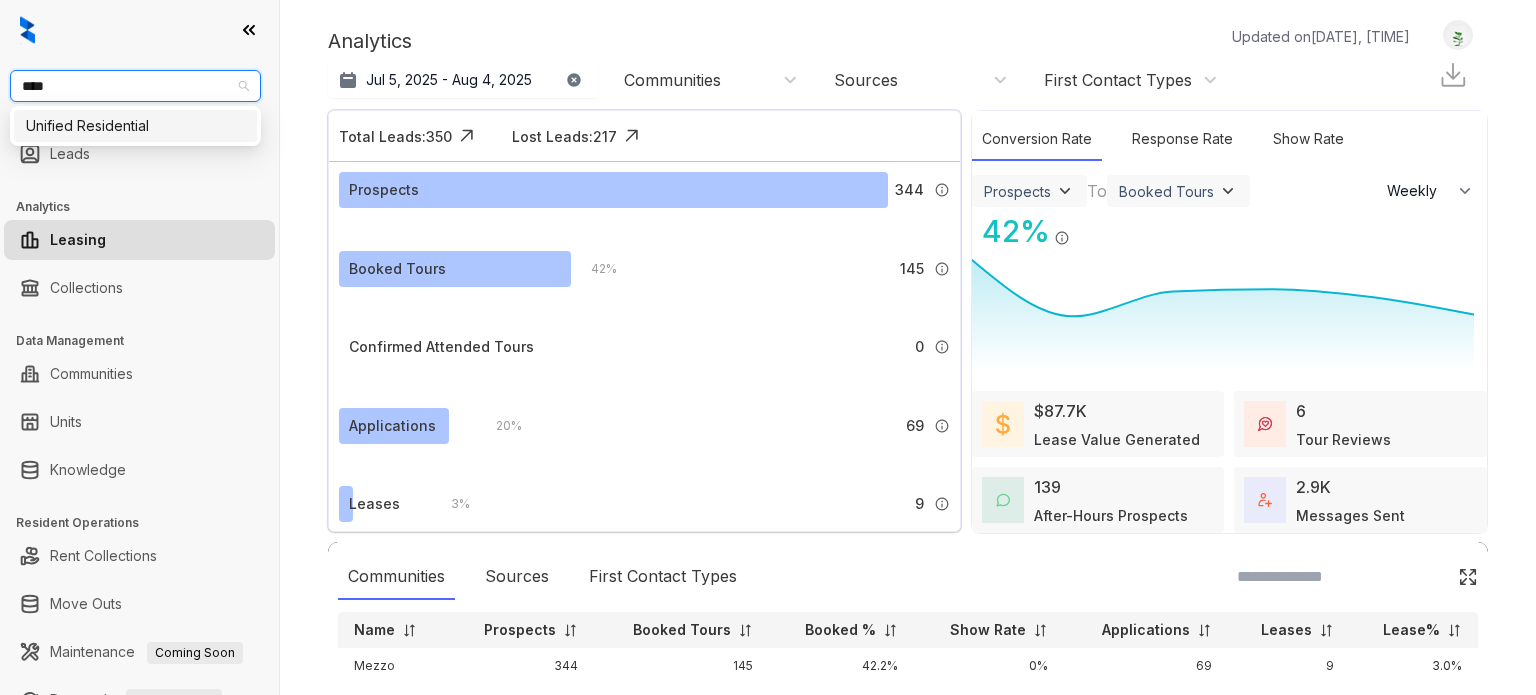 type on "*****" 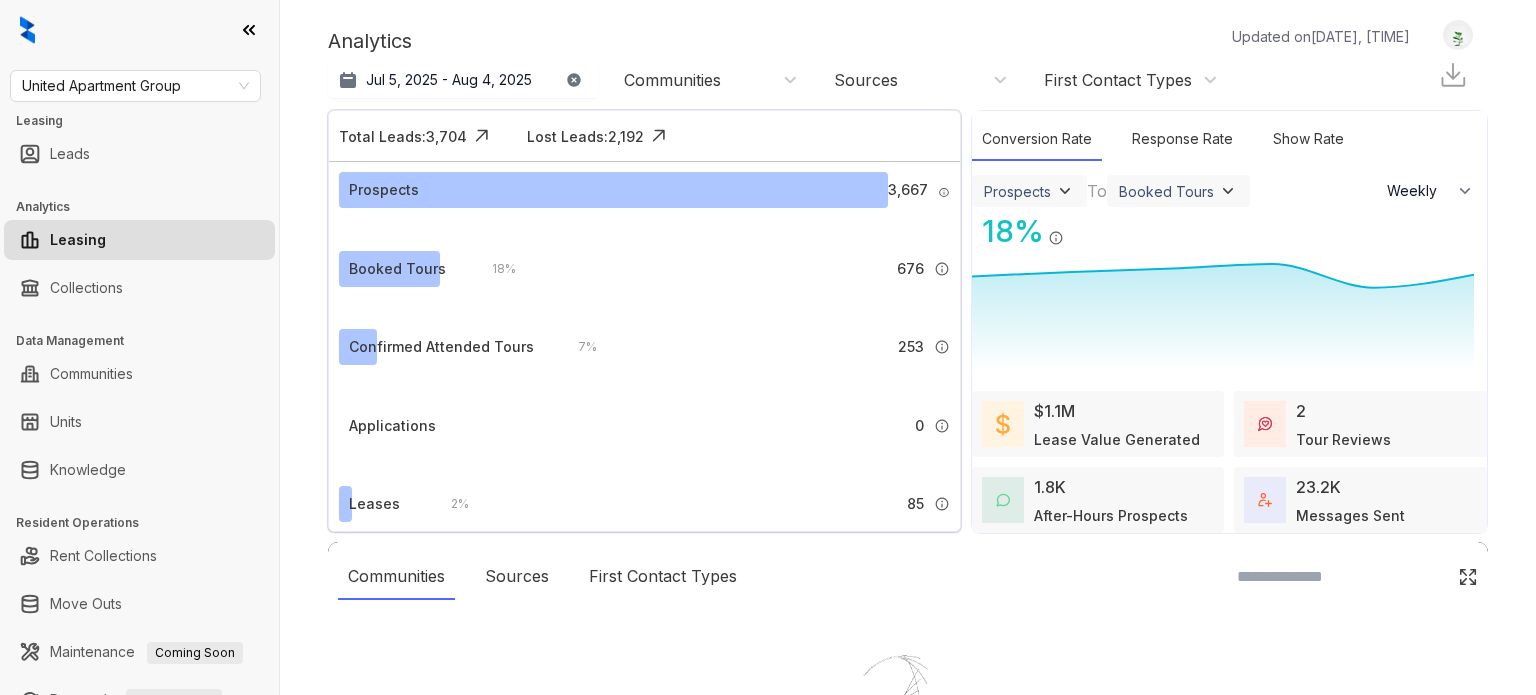 select on "******" 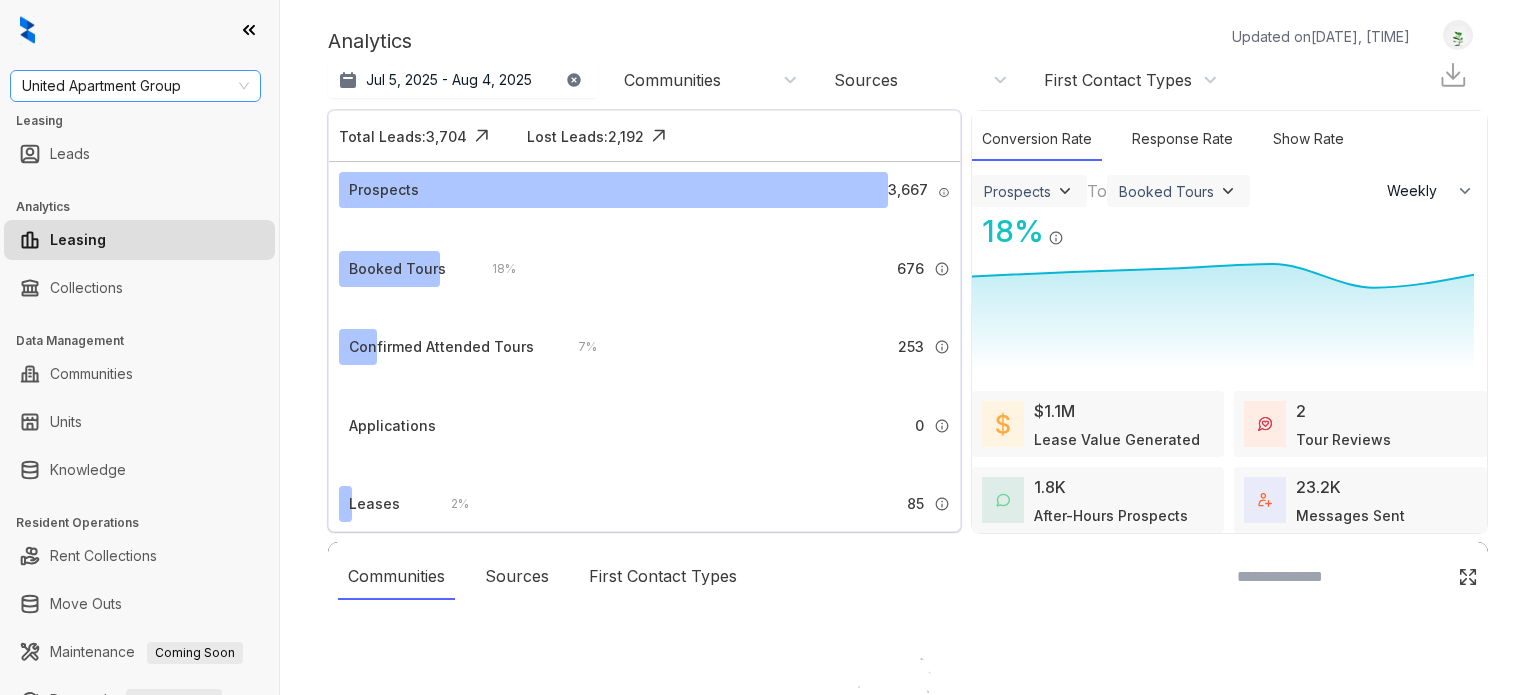 scroll, scrollTop: 0, scrollLeft: 0, axis: both 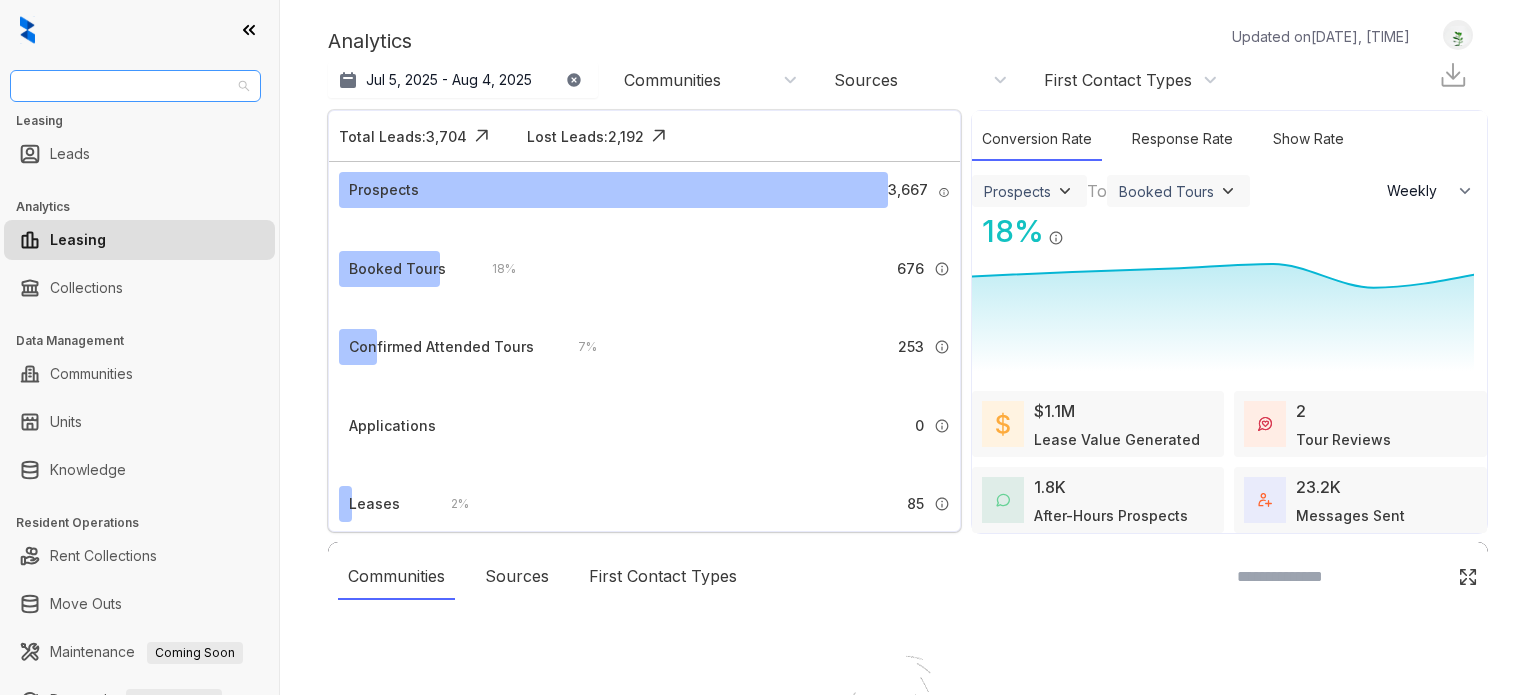 click on "United Apartment Group" at bounding box center [135, 86] 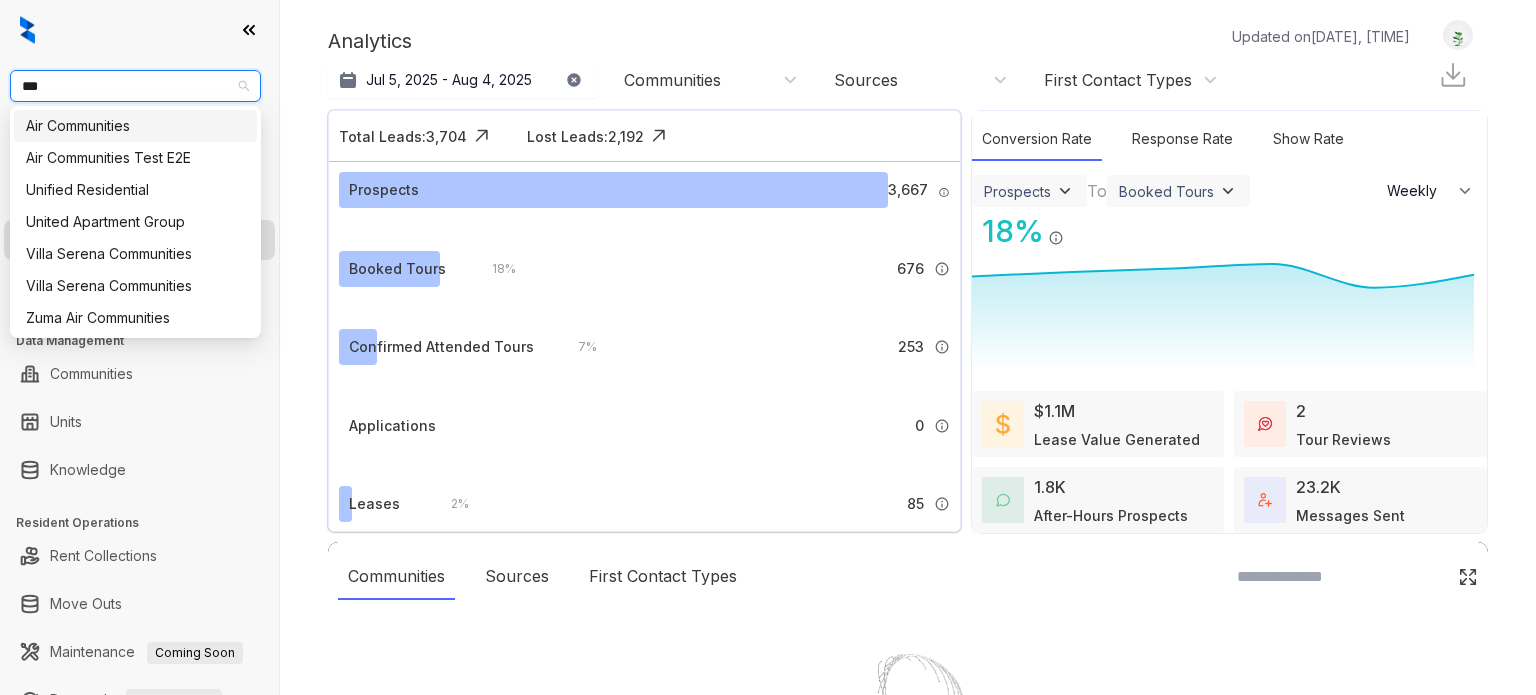 type on "****" 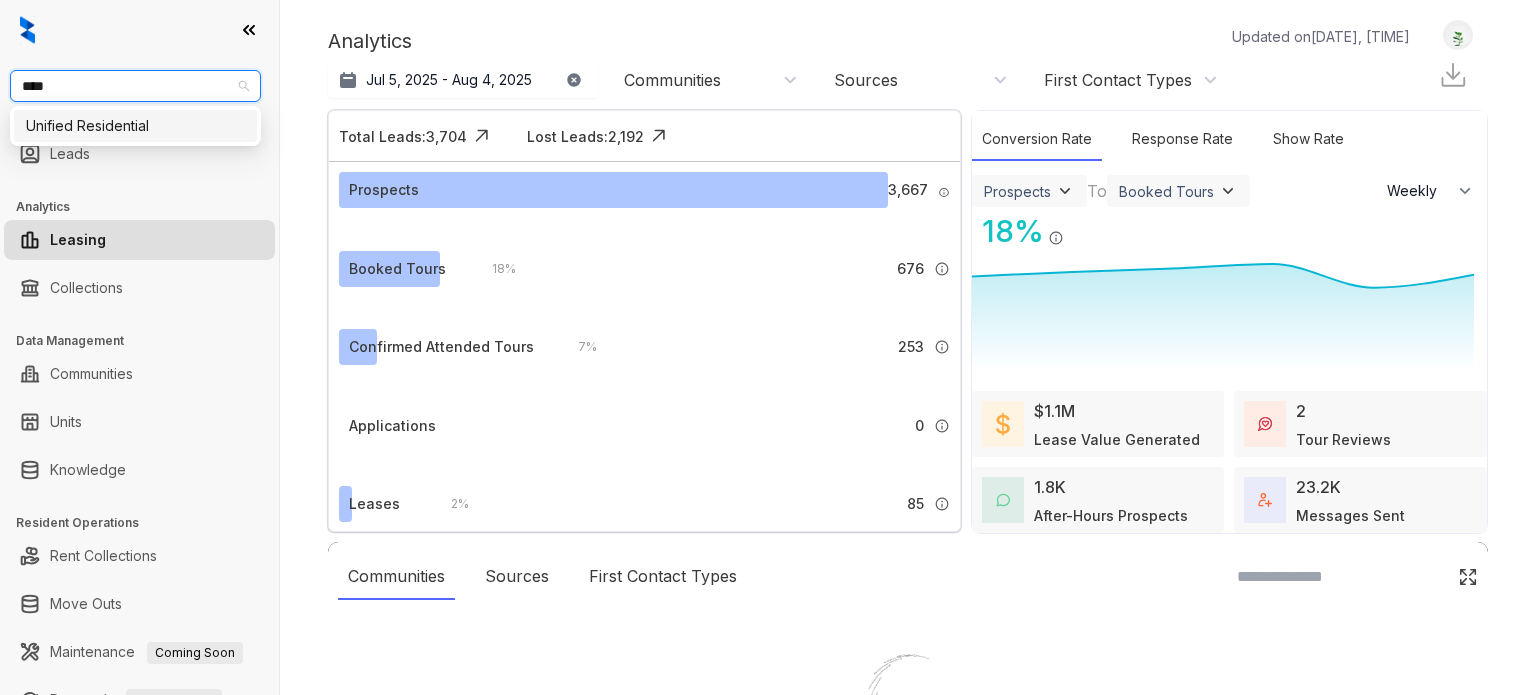 click on "Unified Residential" at bounding box center [135, 126] 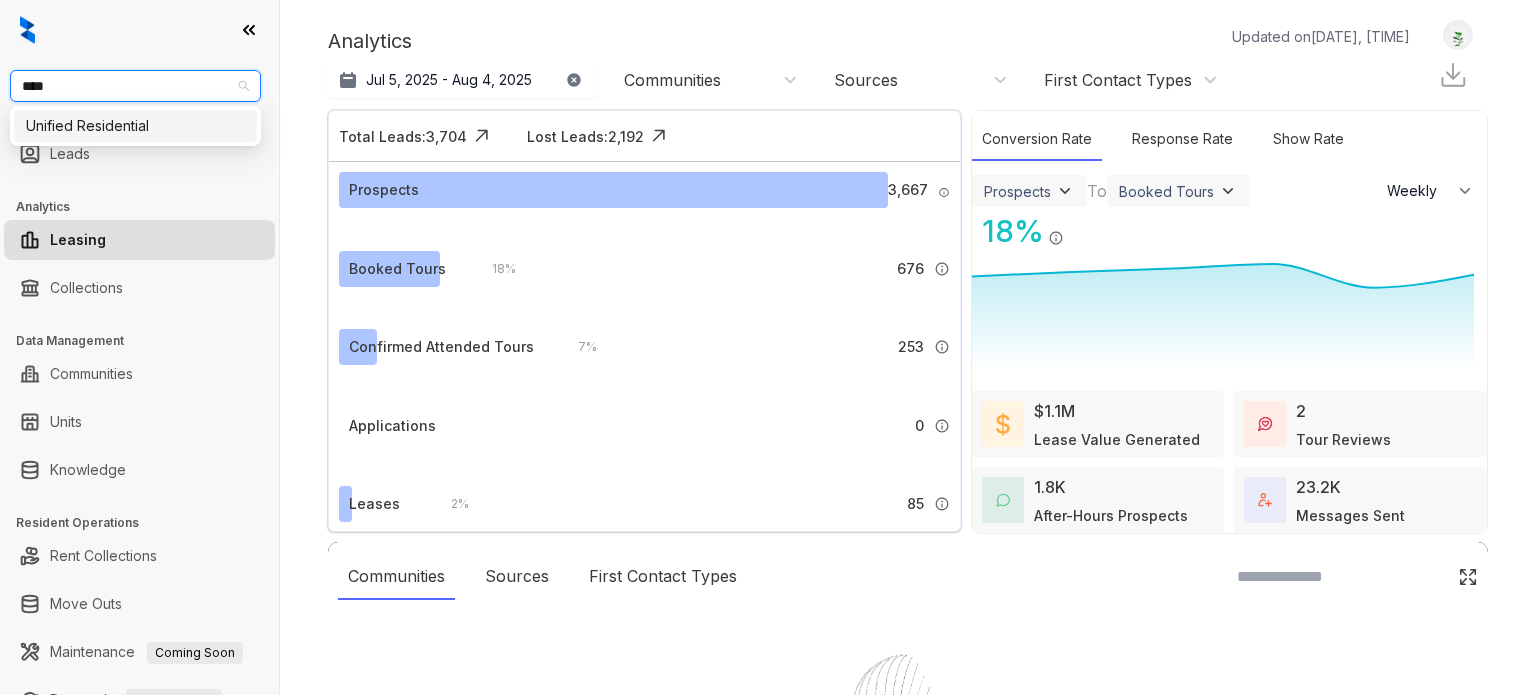 type 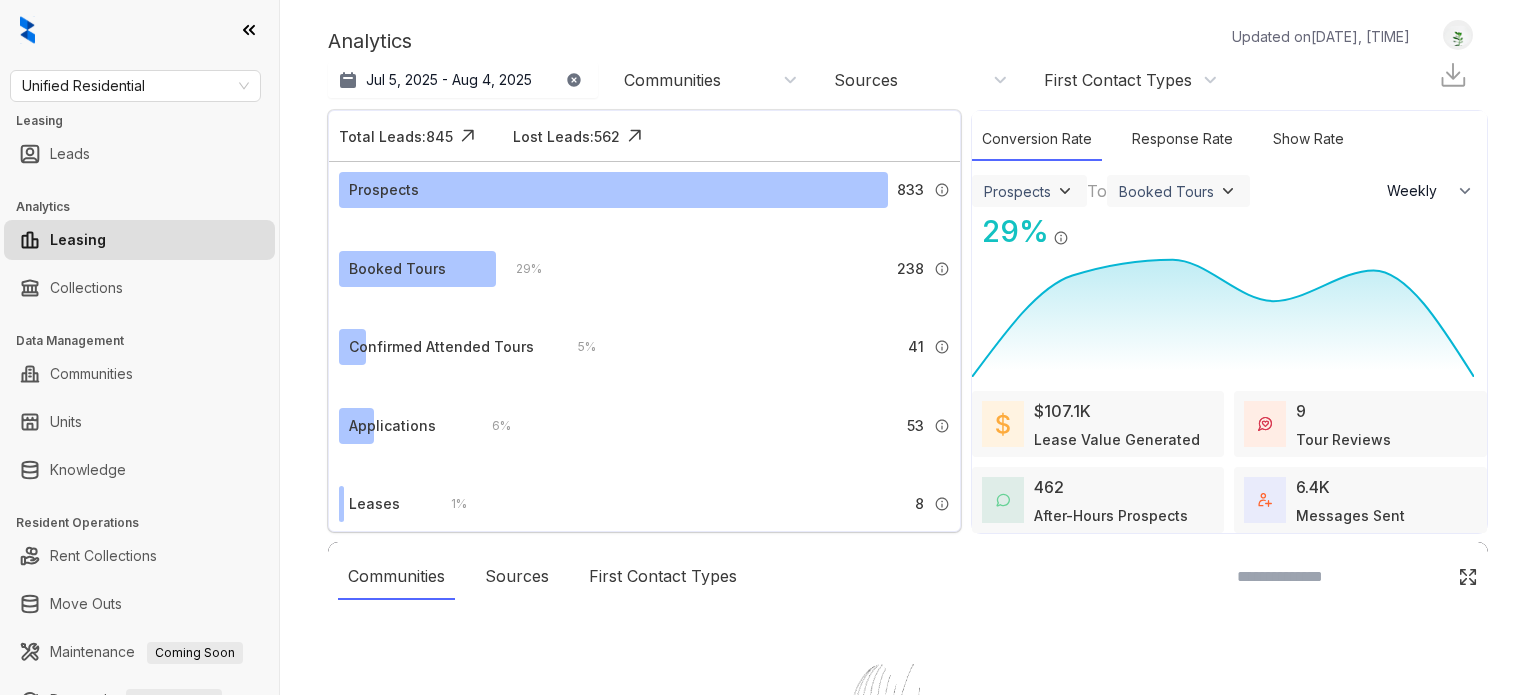 select on "******" 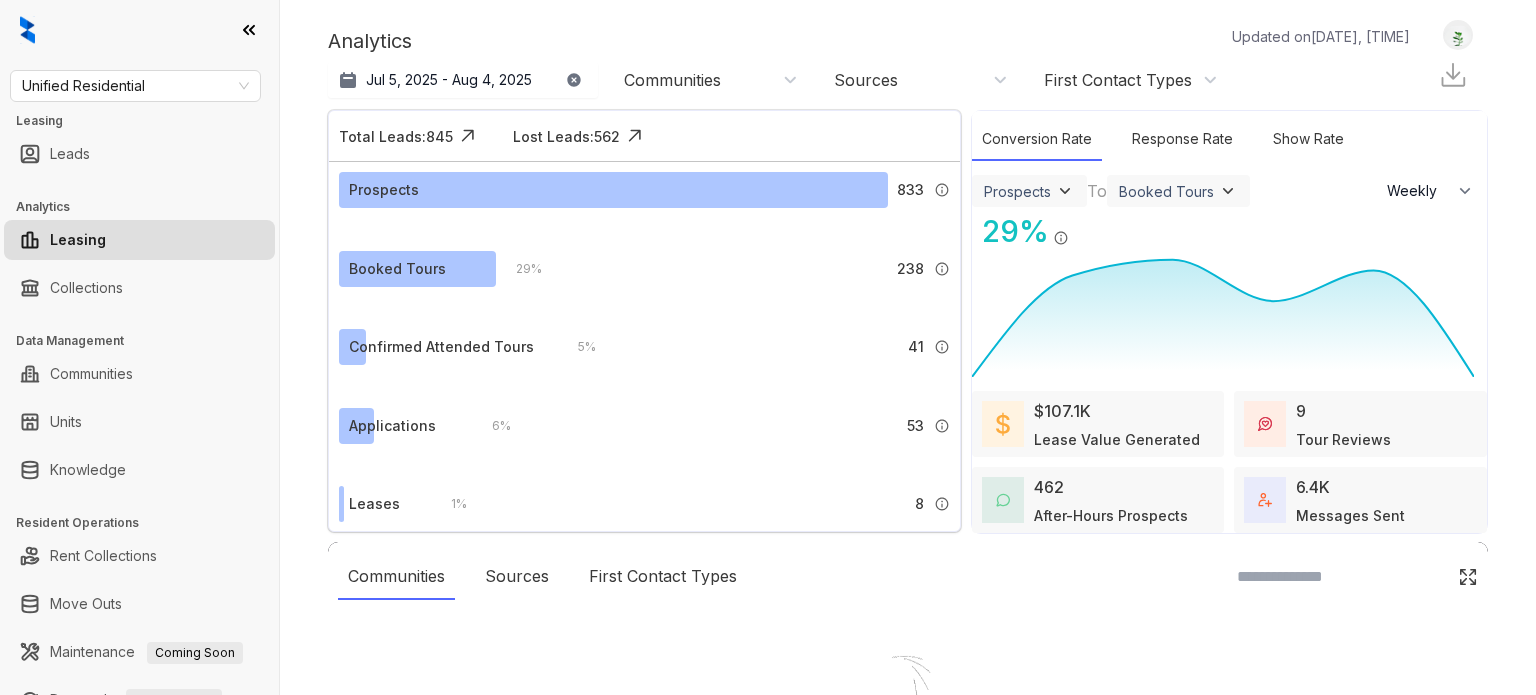 scroll, scrollTop: 0, scrollLeft: 0, axis: both 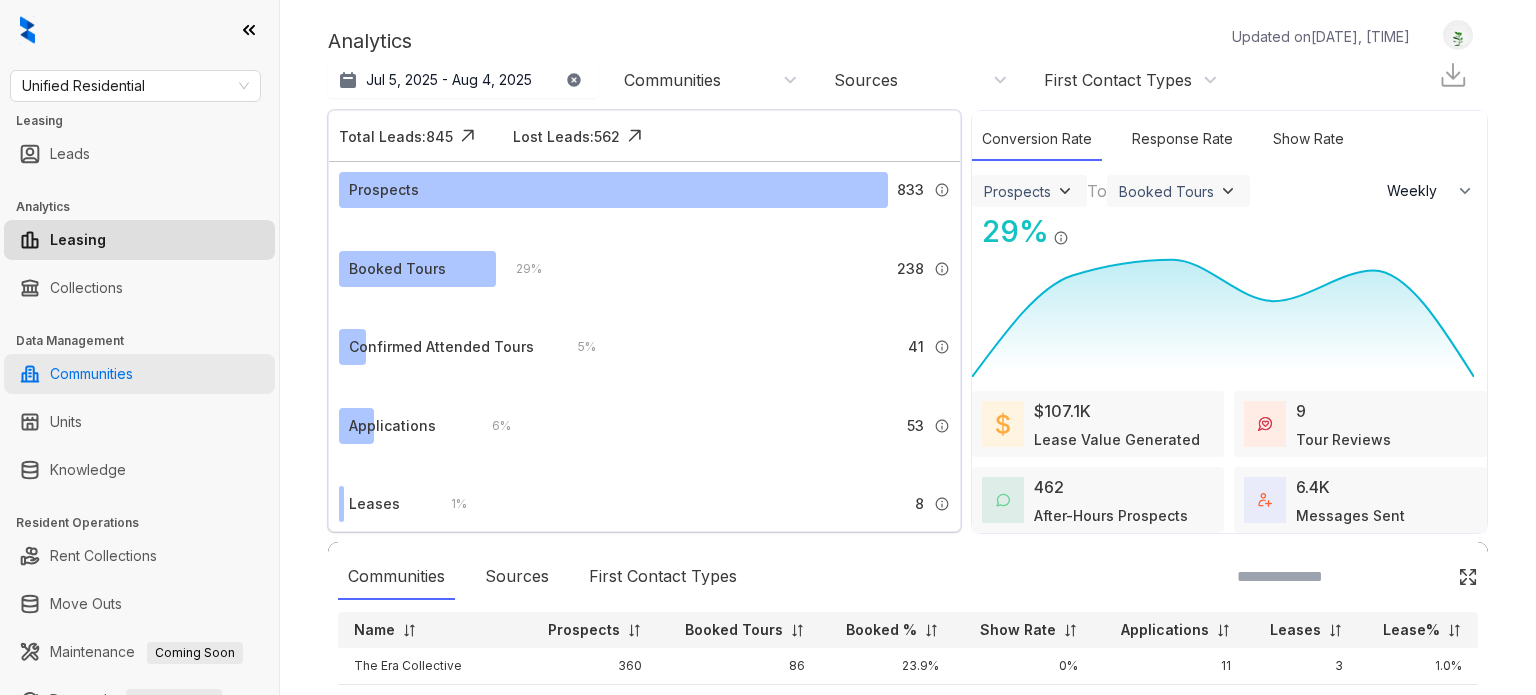 click on "Communities" at bounding box center [91, 374] 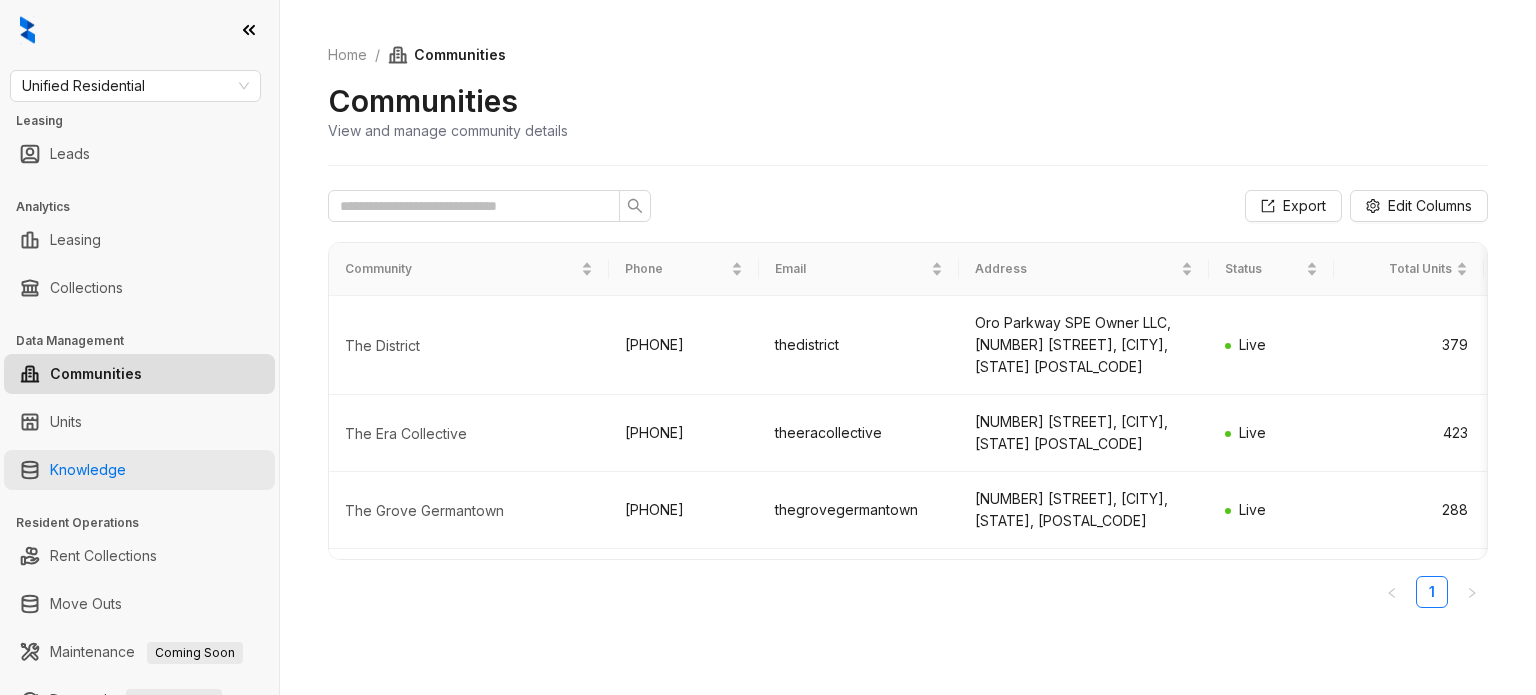 click on "Knowledge" at bounding box center (88, 470) 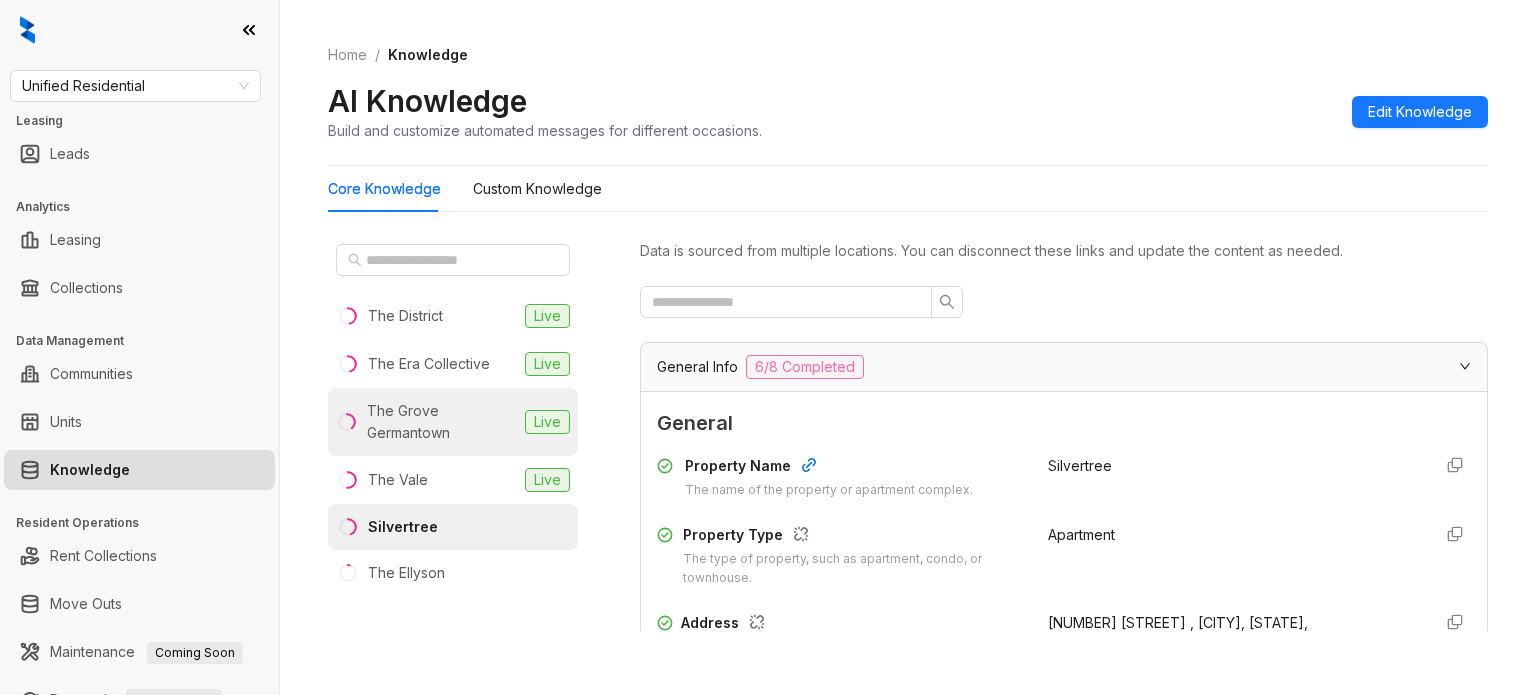 click on "The Grove Germantown" at bounding box center (442, 422) 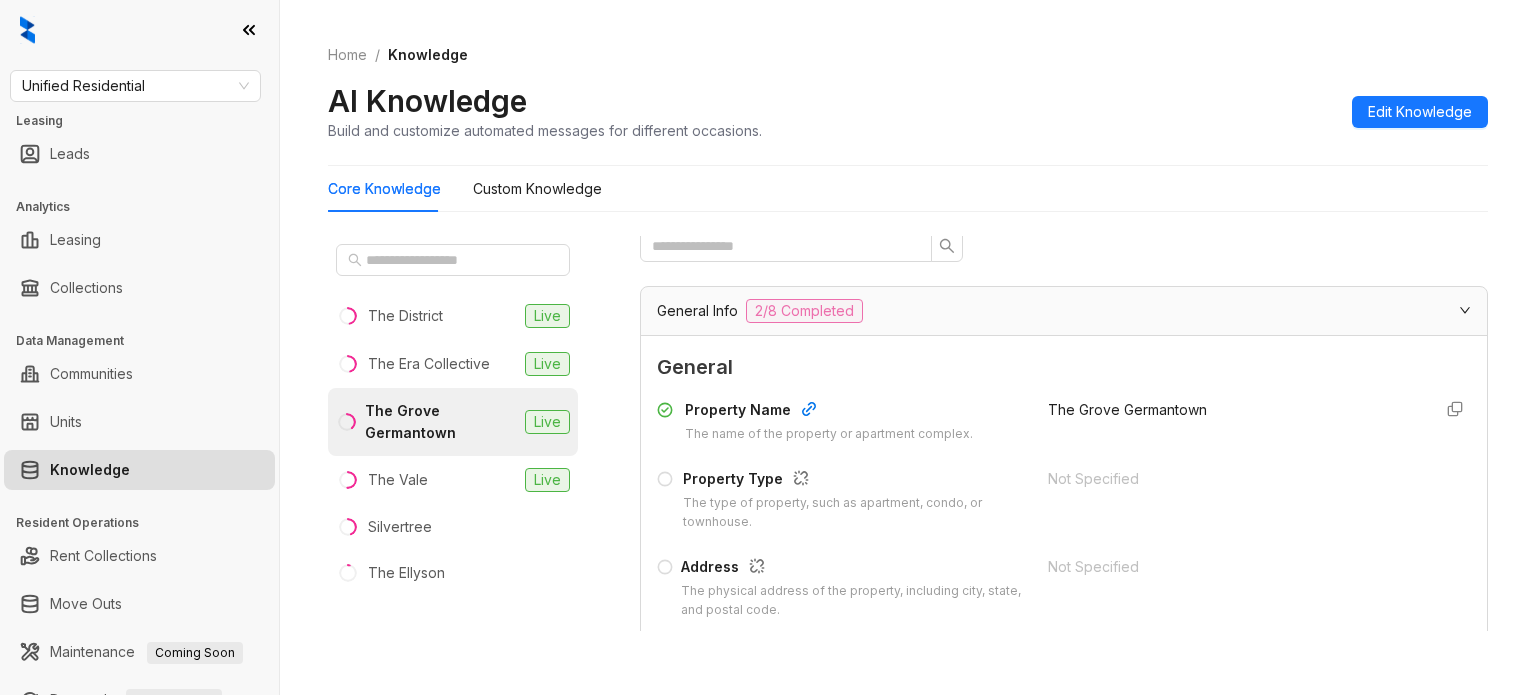 scroll, scrollTop: 300, scrollLeft: 0, axis: vertical 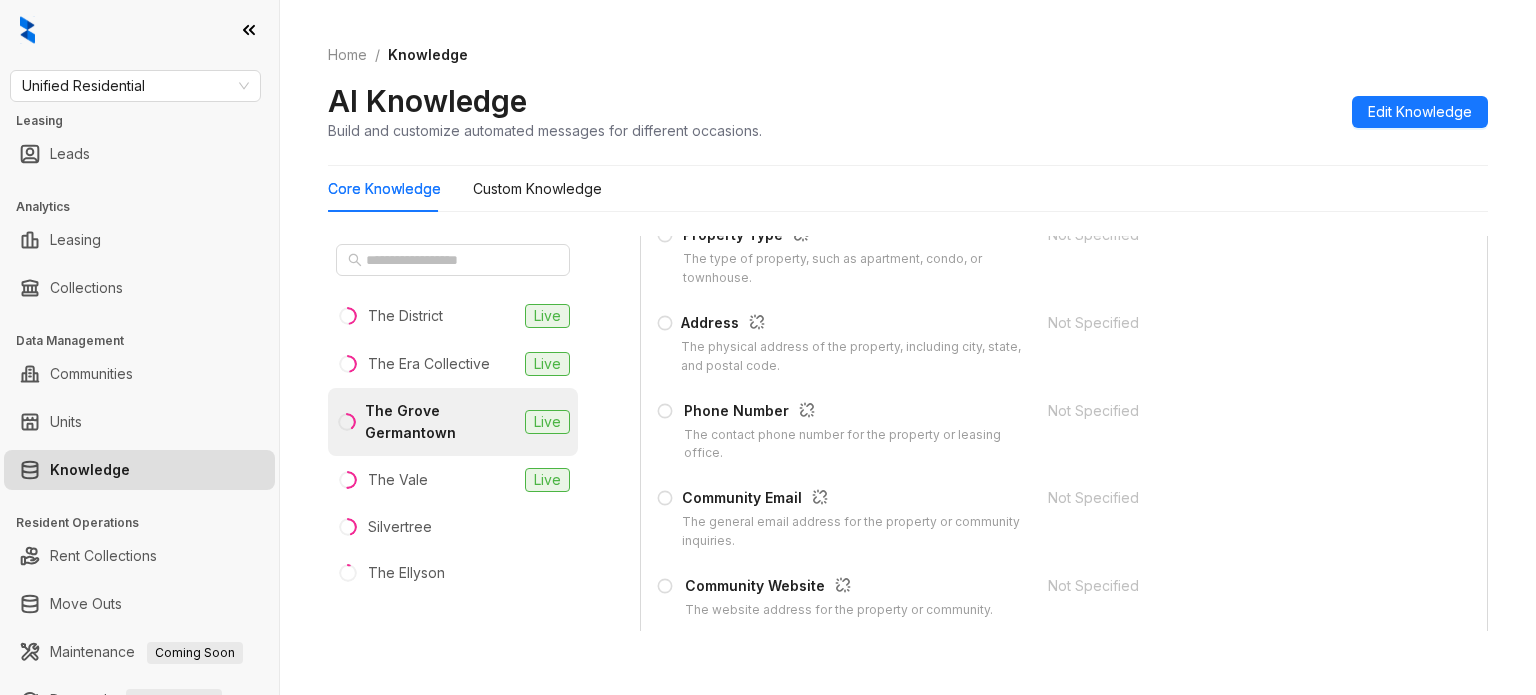 click on "Phone Number" at bounding box center [854, 413] 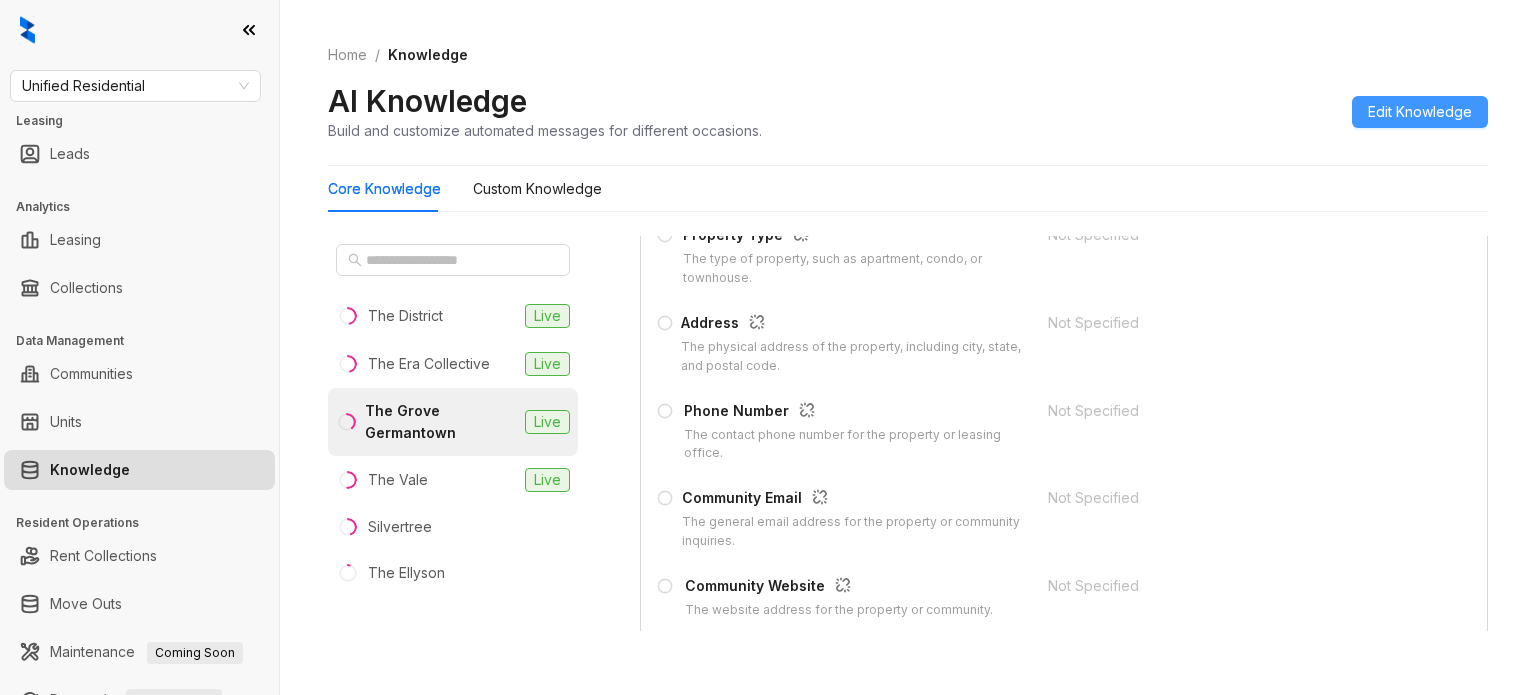 click on "Edit Knowledge" at bounding box center (1420, 112) 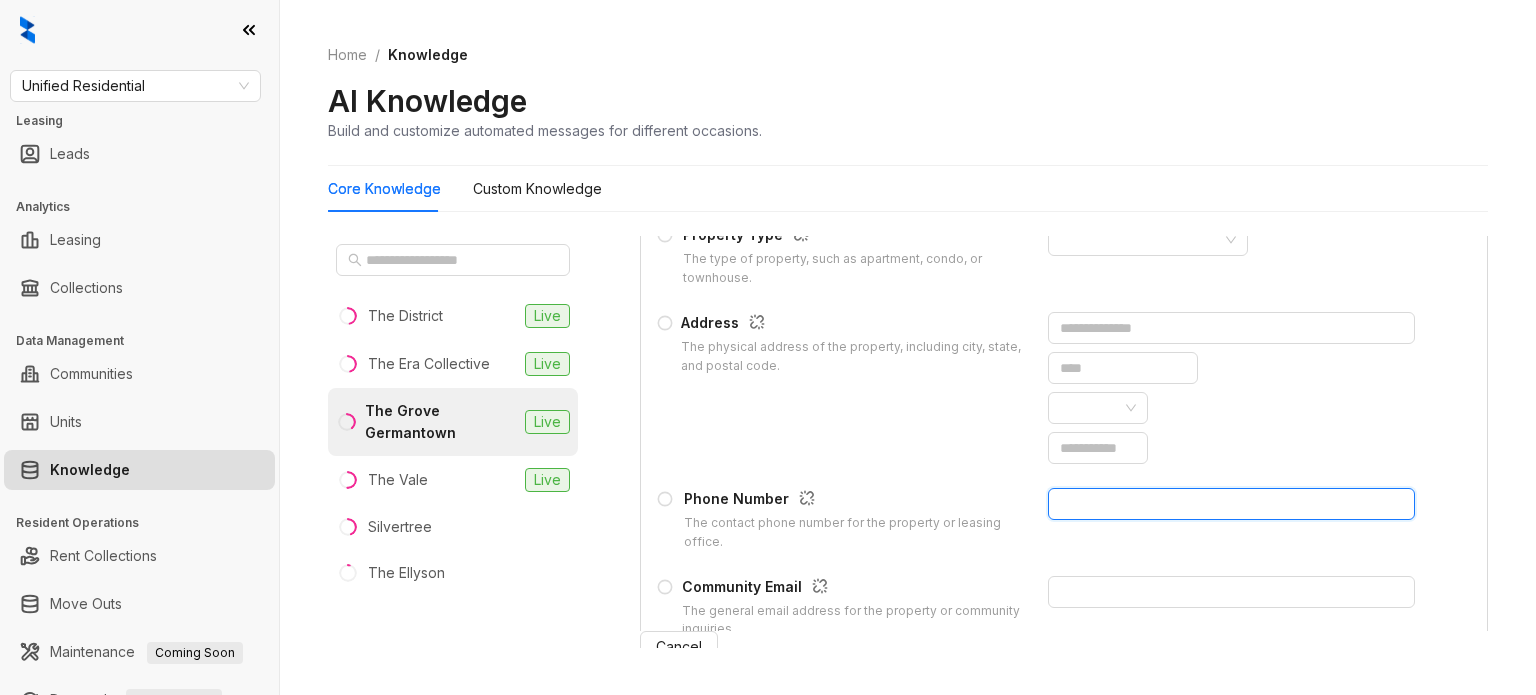 click at bounding box center [1231, 504] 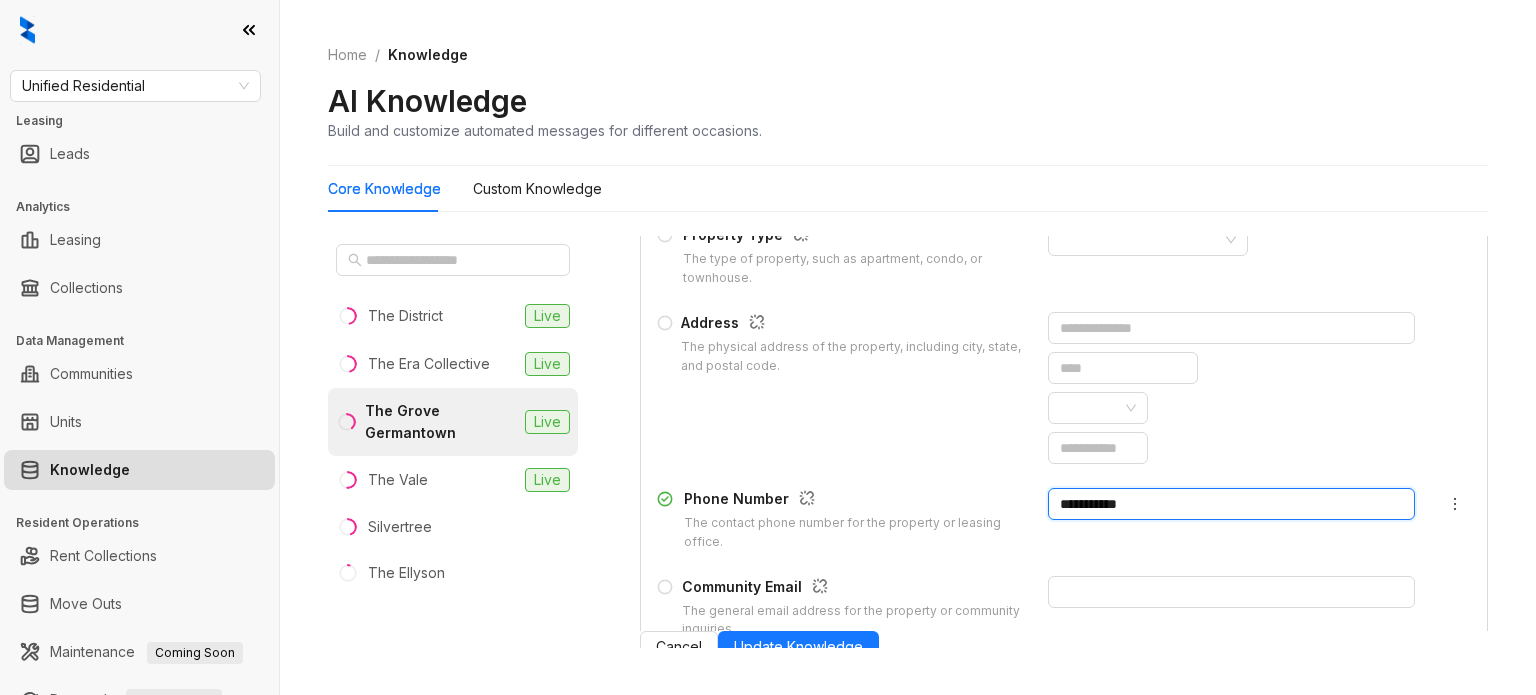 click on "**********" at bounding box center (1231, 504) 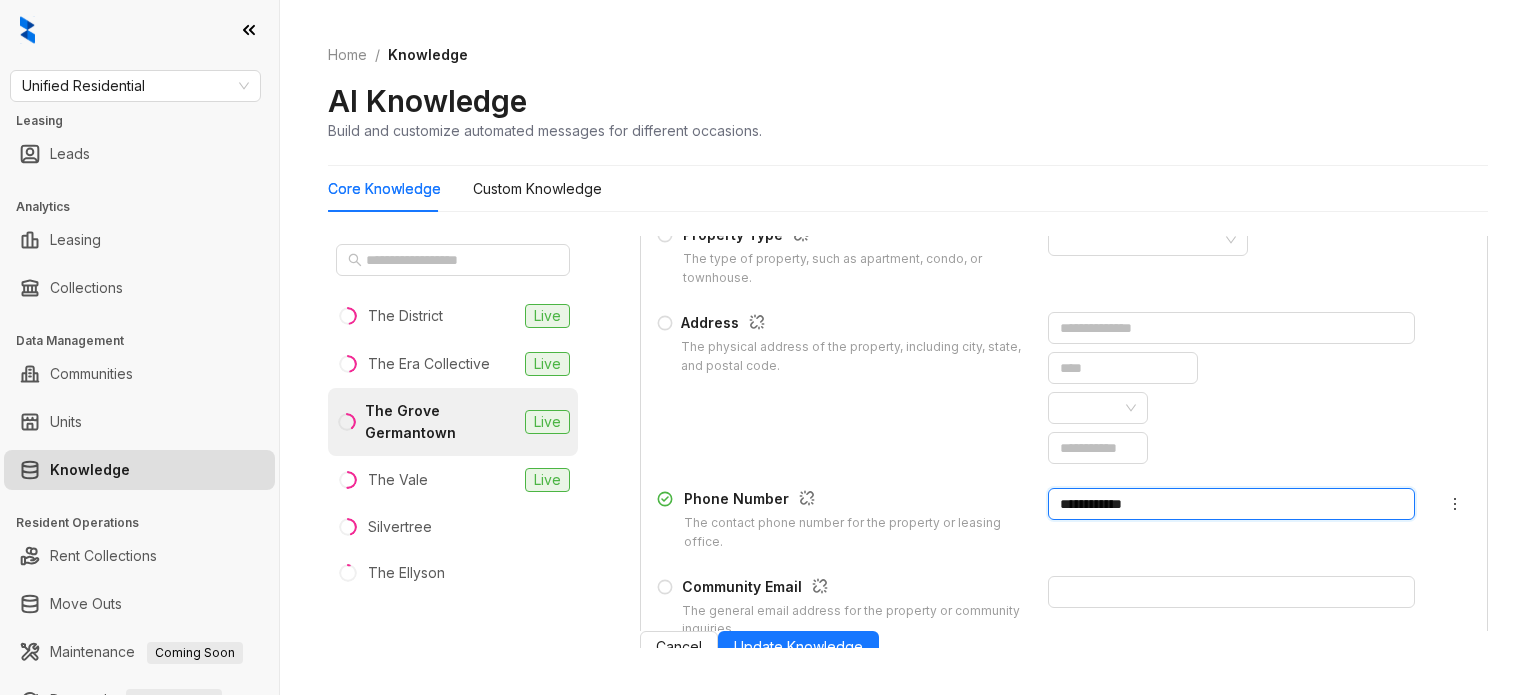 type on "**********" 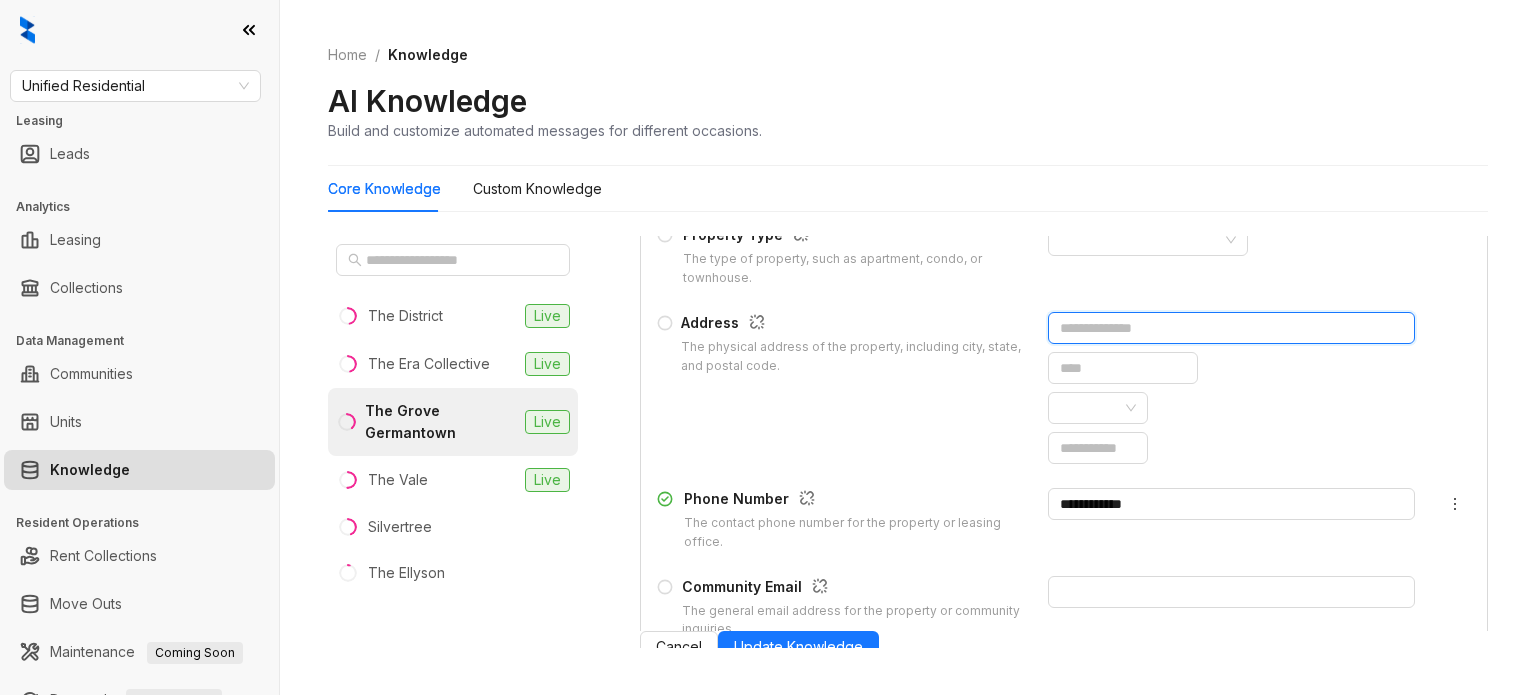 click at bounding box center [1231, 328] 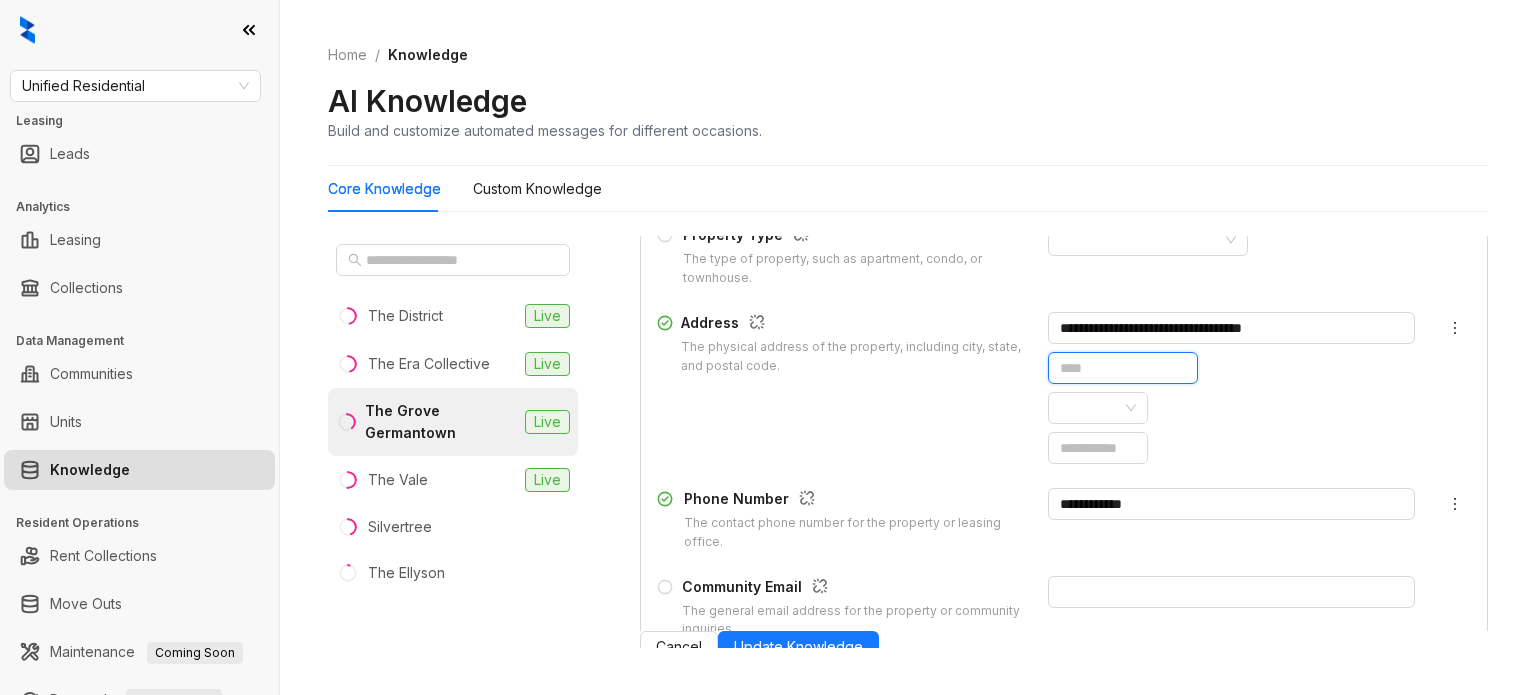 click at bounding box center (1123, 368) 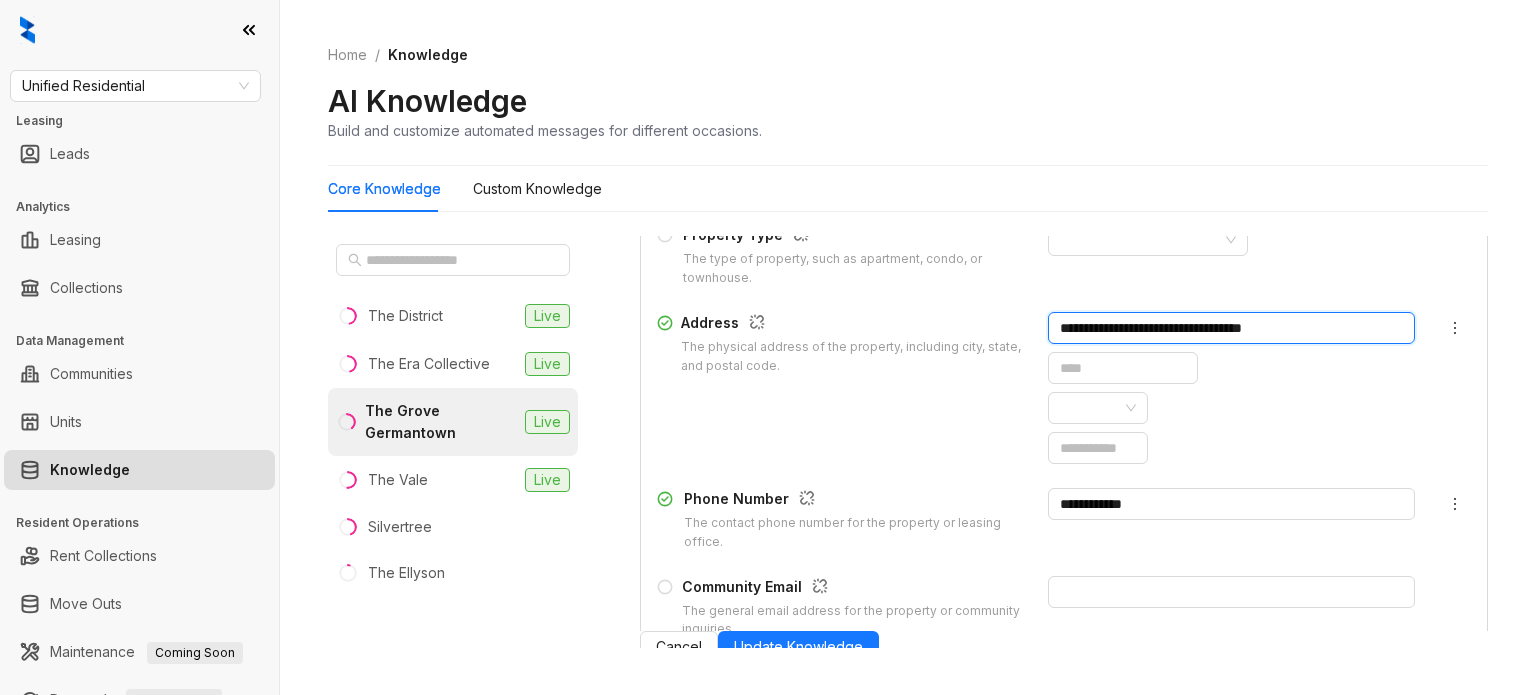 click on "**********" at bounding box center [1231, 328] 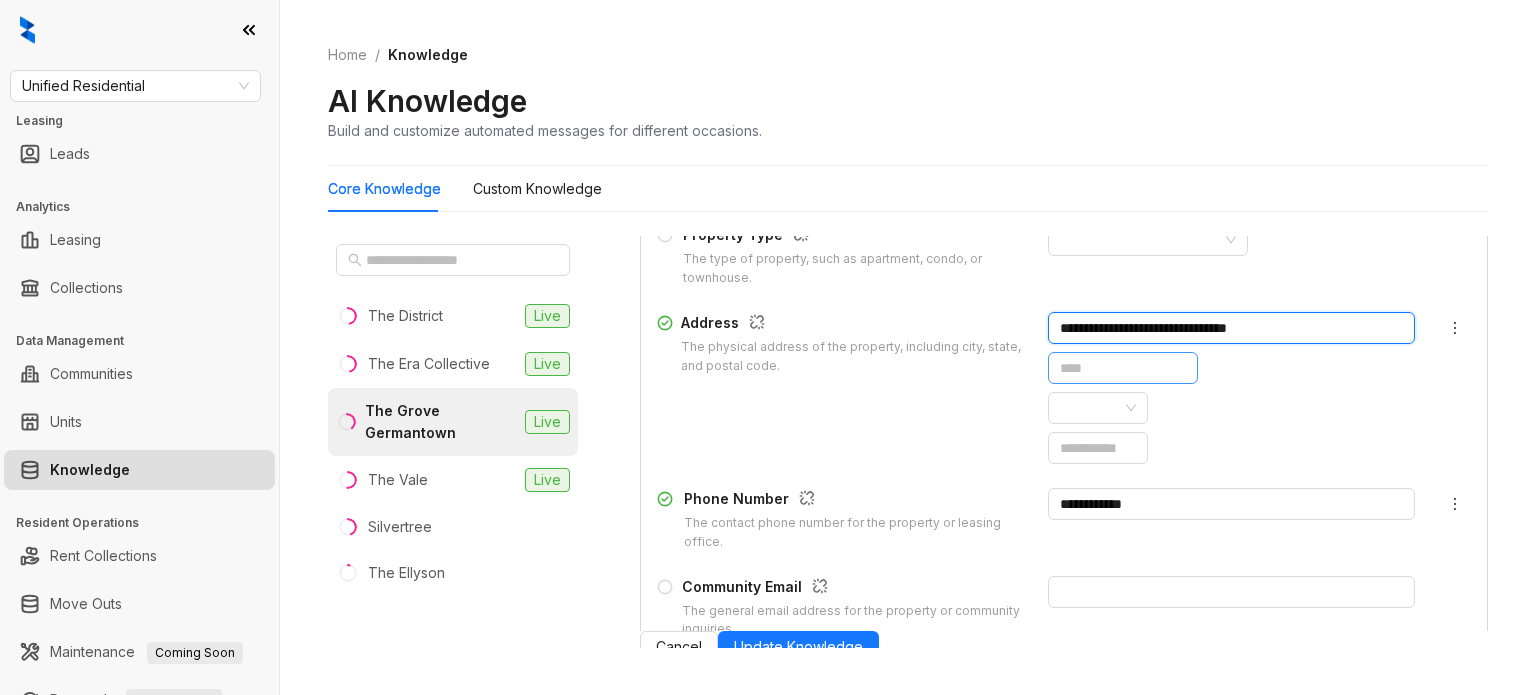 type on "**********" 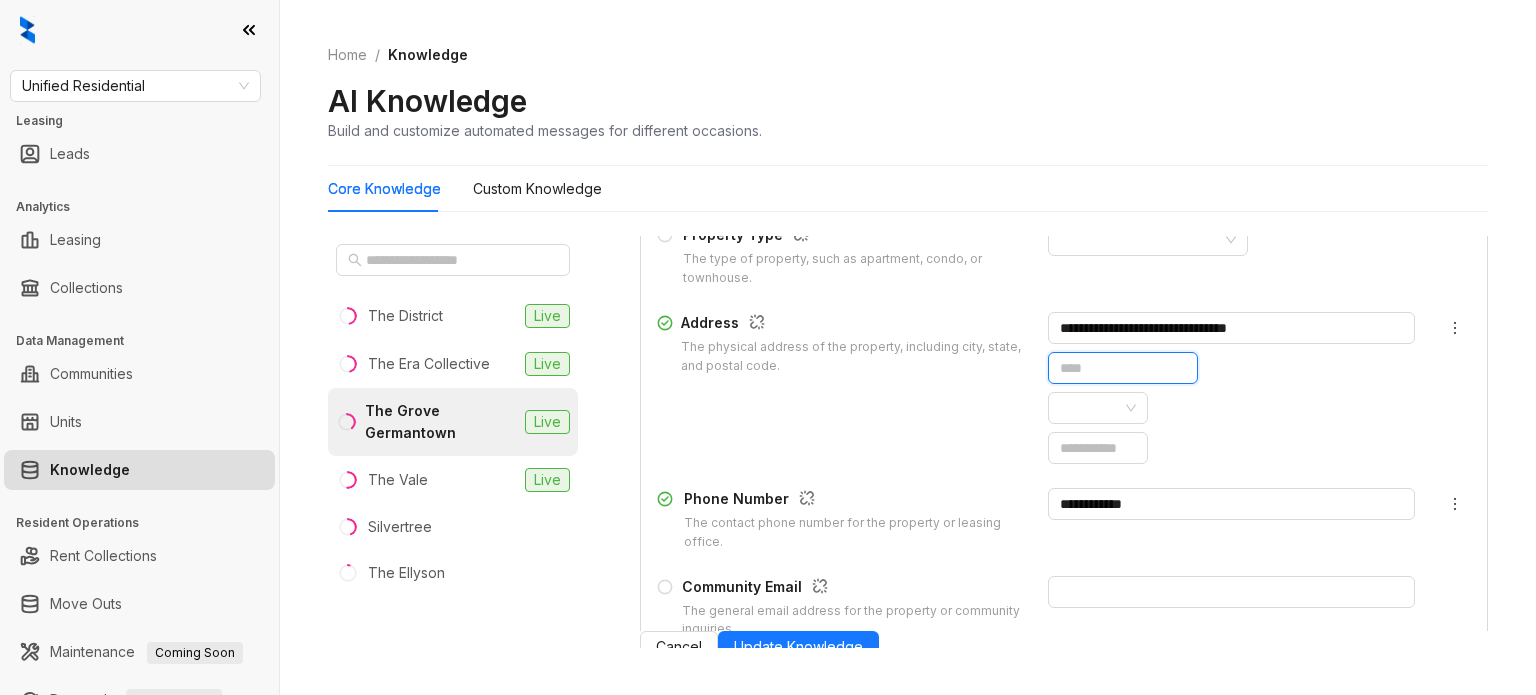 click at bounding box center (1123, 368) 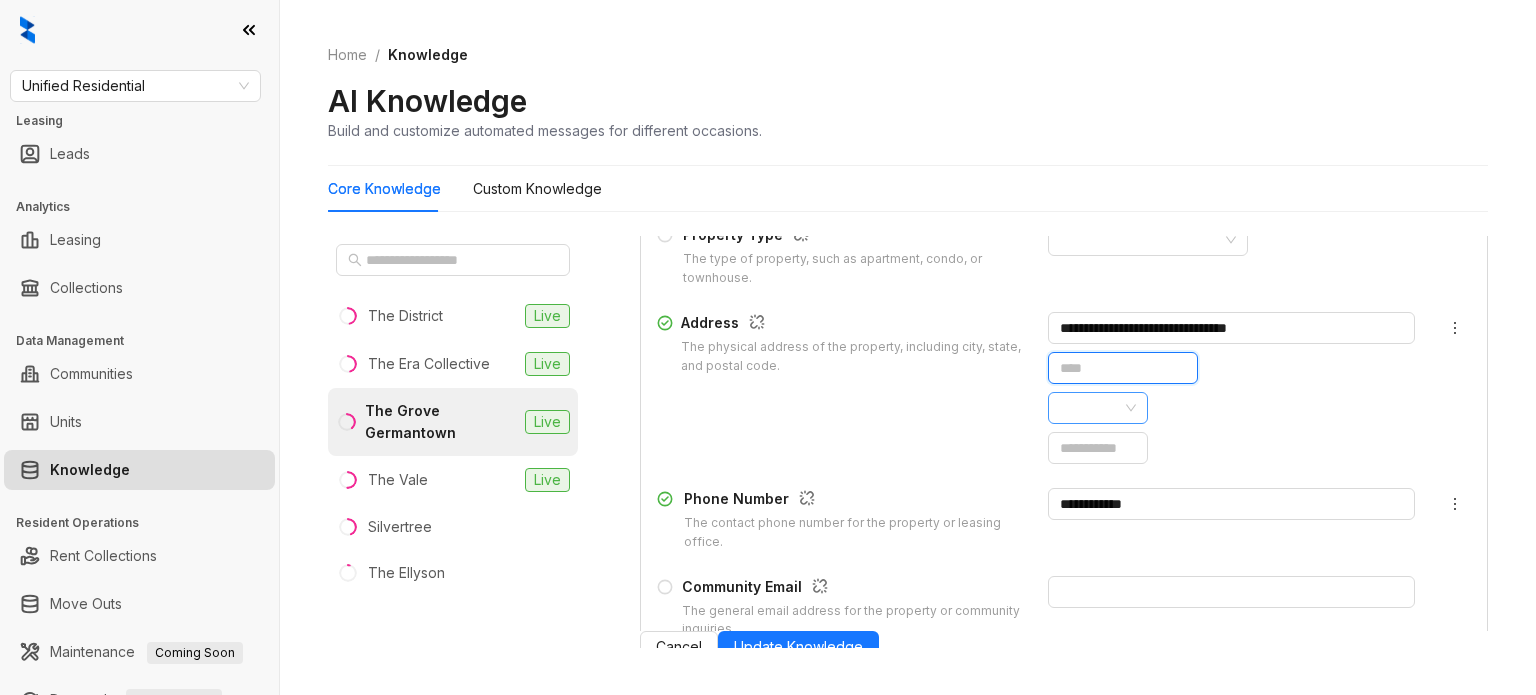 paste on "**" 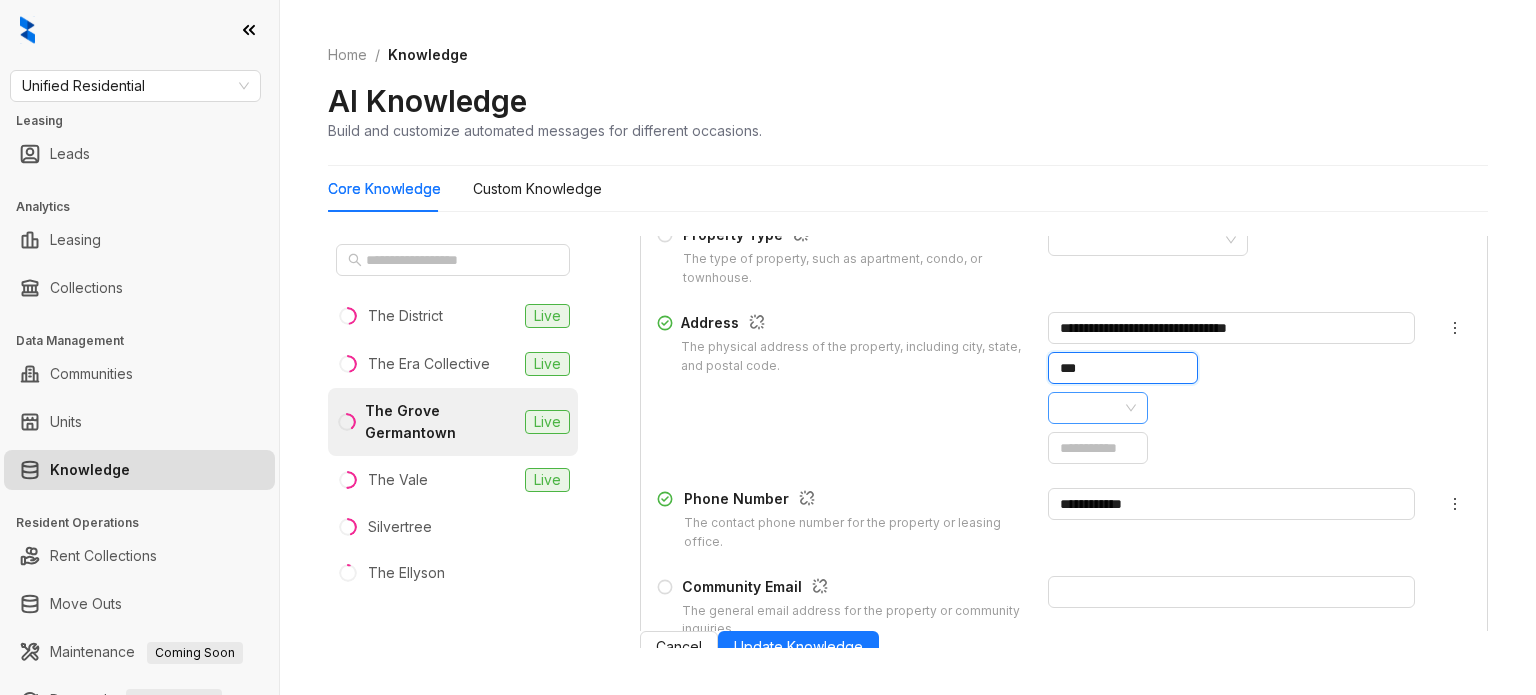click at bounding box center (1098, 408) 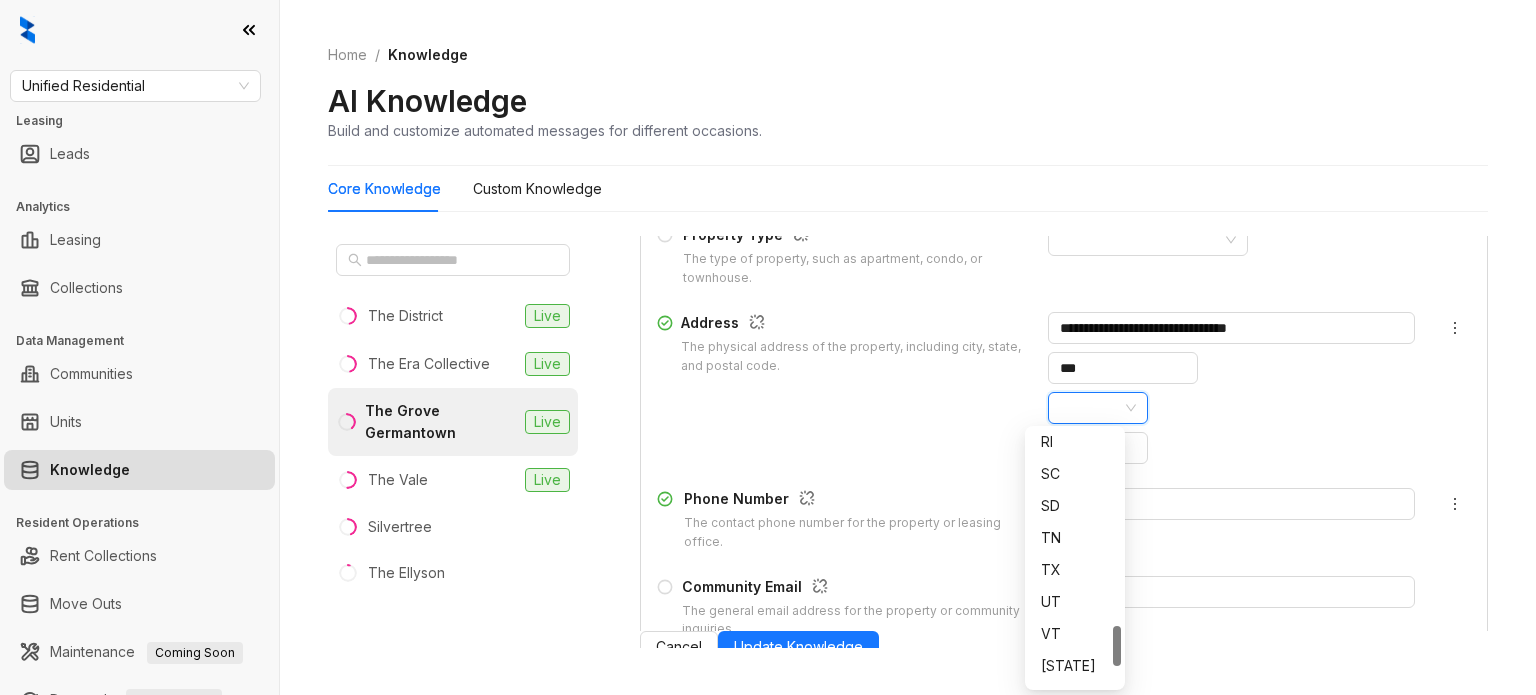 drag, startPoint x: 1116, startPoint y: 452, endPoint x: 1112, endPoint y: 623, distance: 171.04678 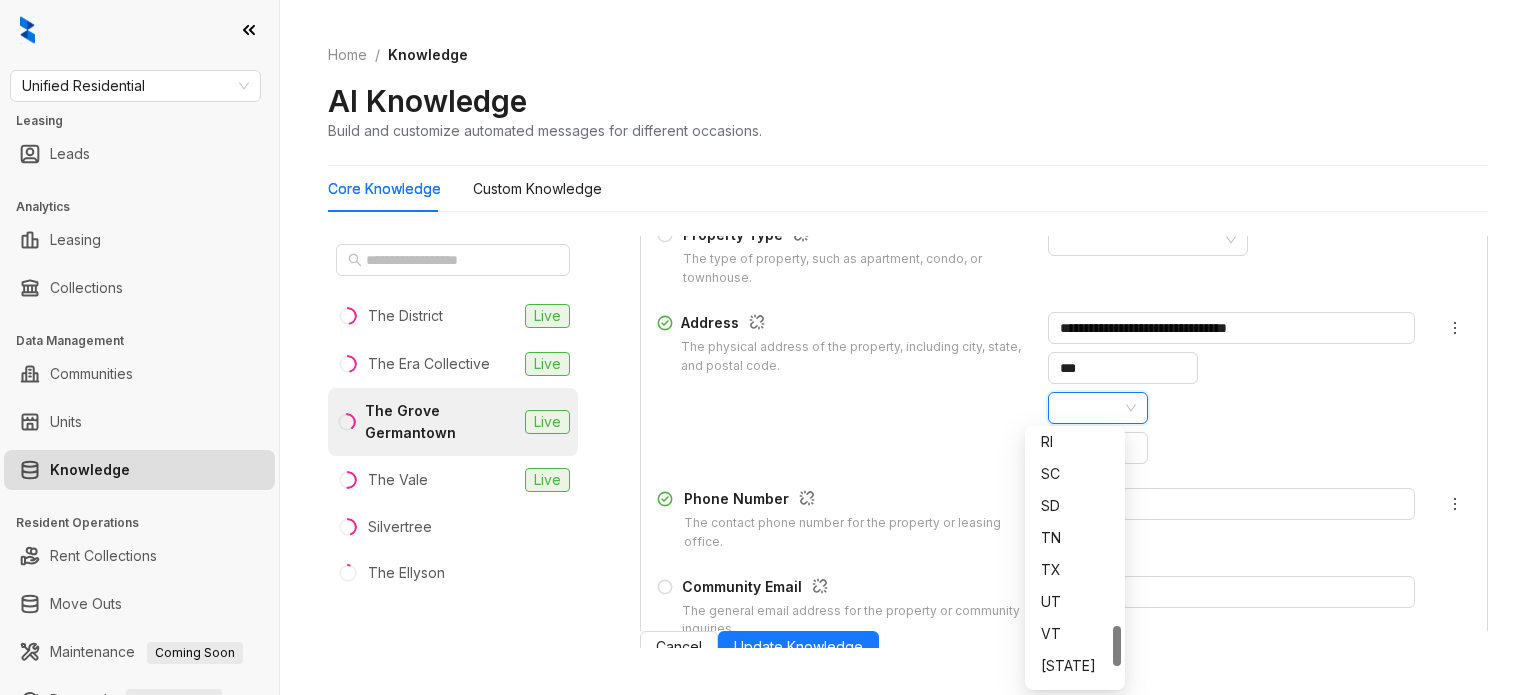 click at bounding box center [1117, 646] 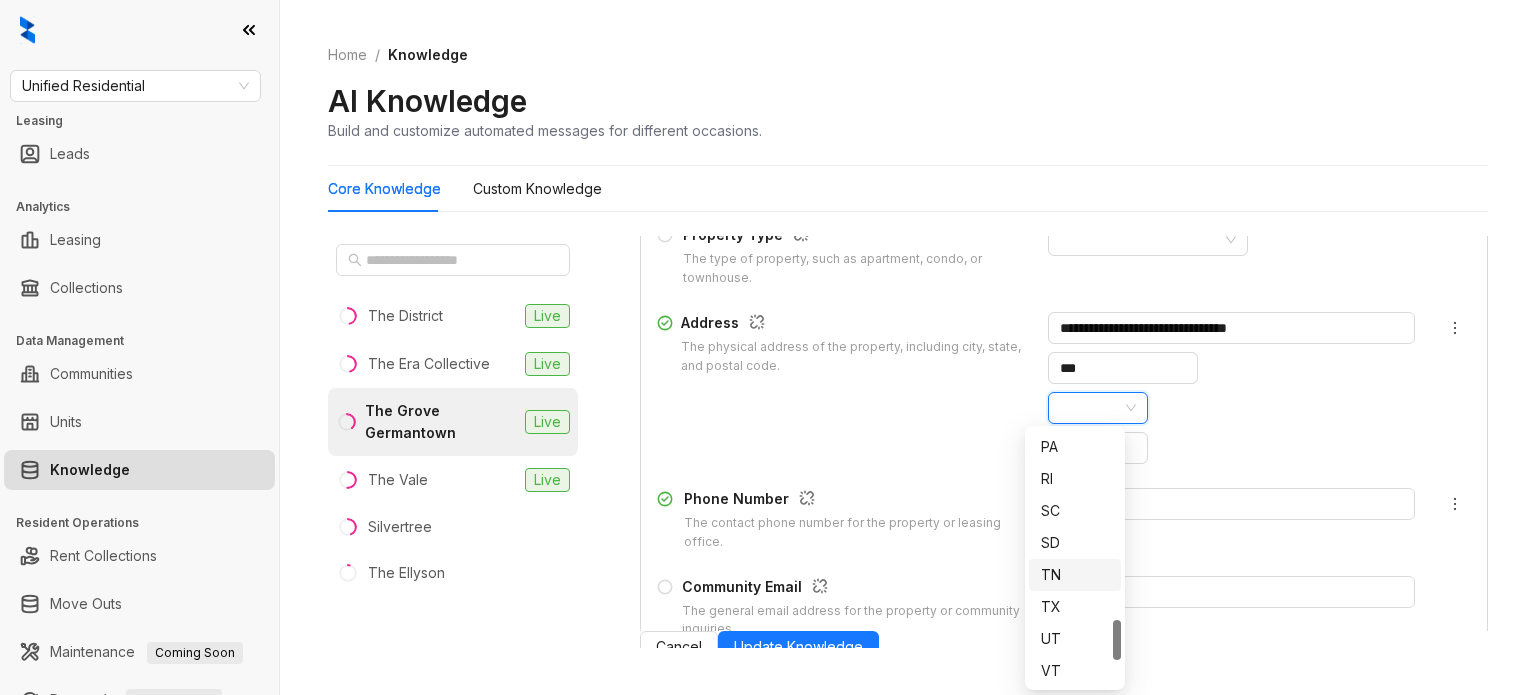click on "TN" at bounding box center [1075, 575] 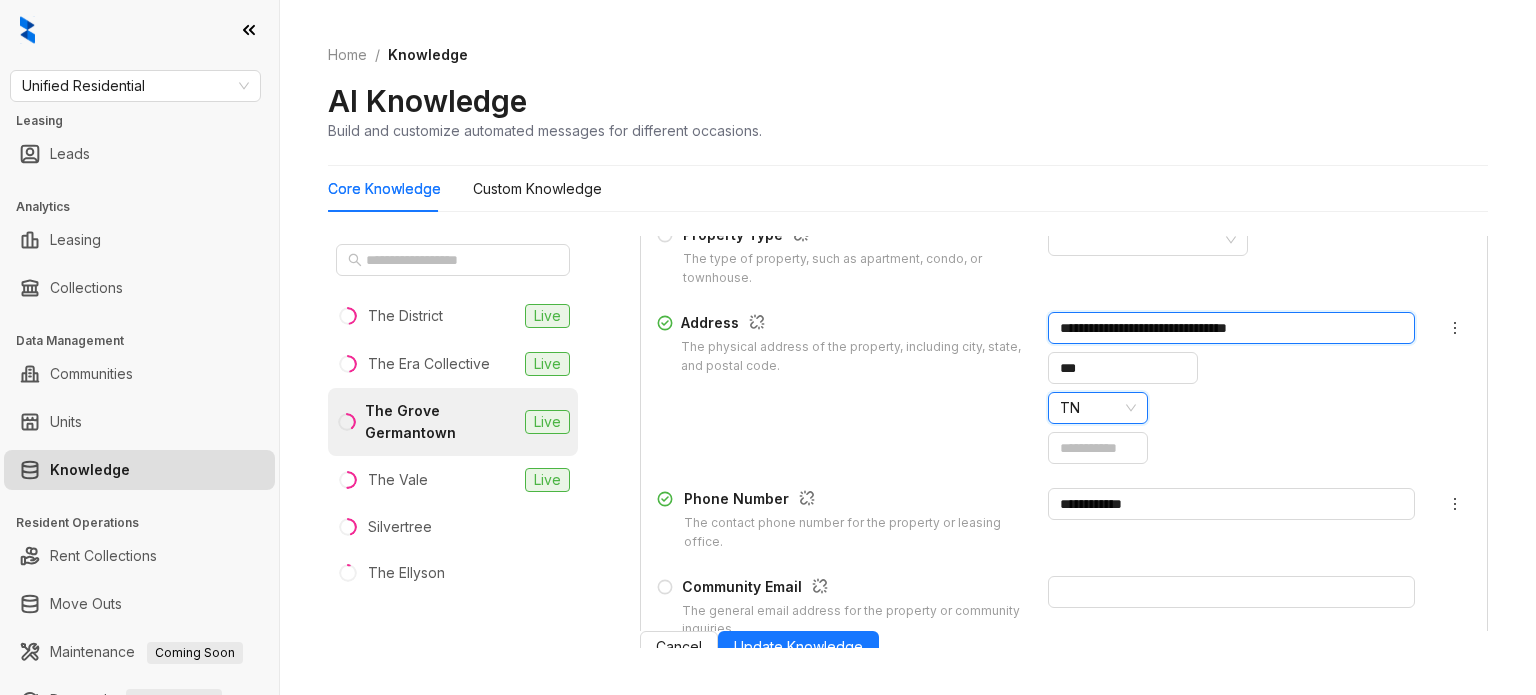 click on "**********" at bounding box center [1231, 328] 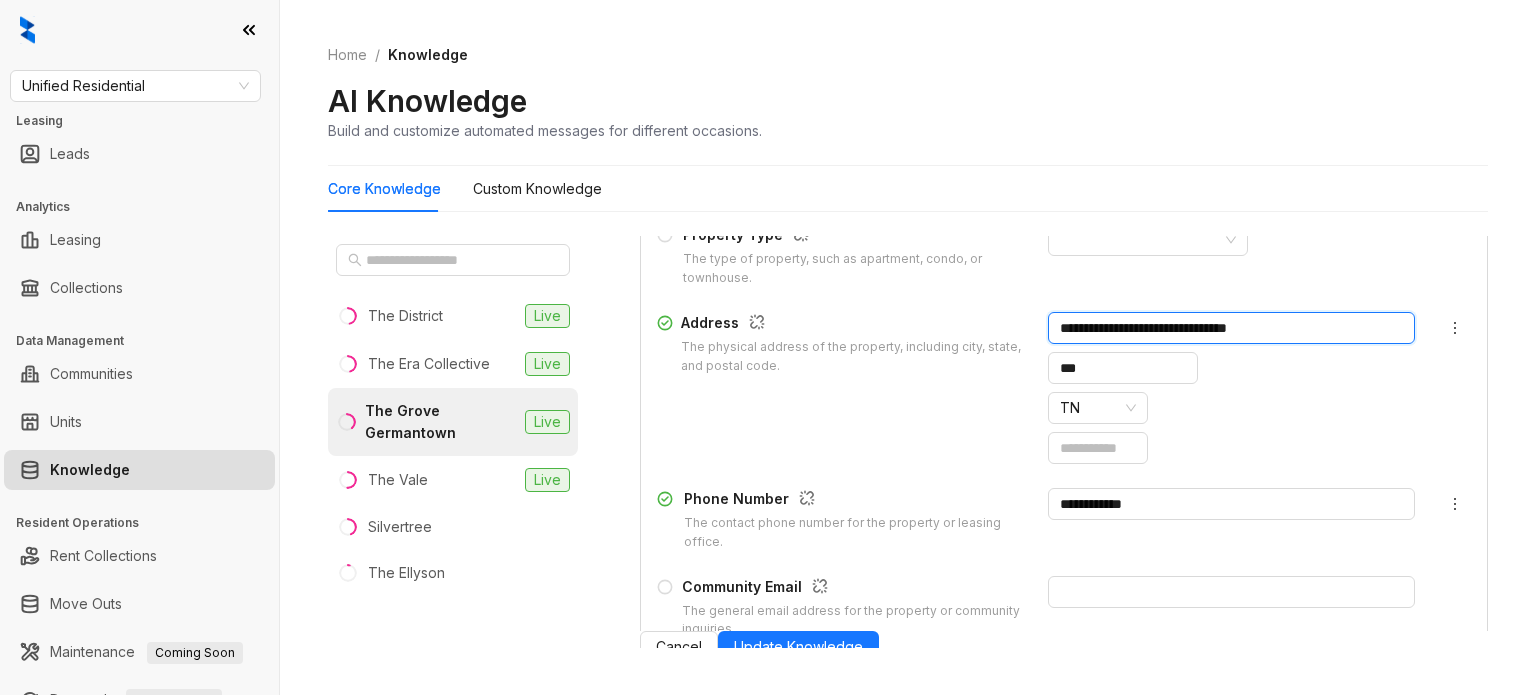 click on "**********" at bounding box center (1231, 328) 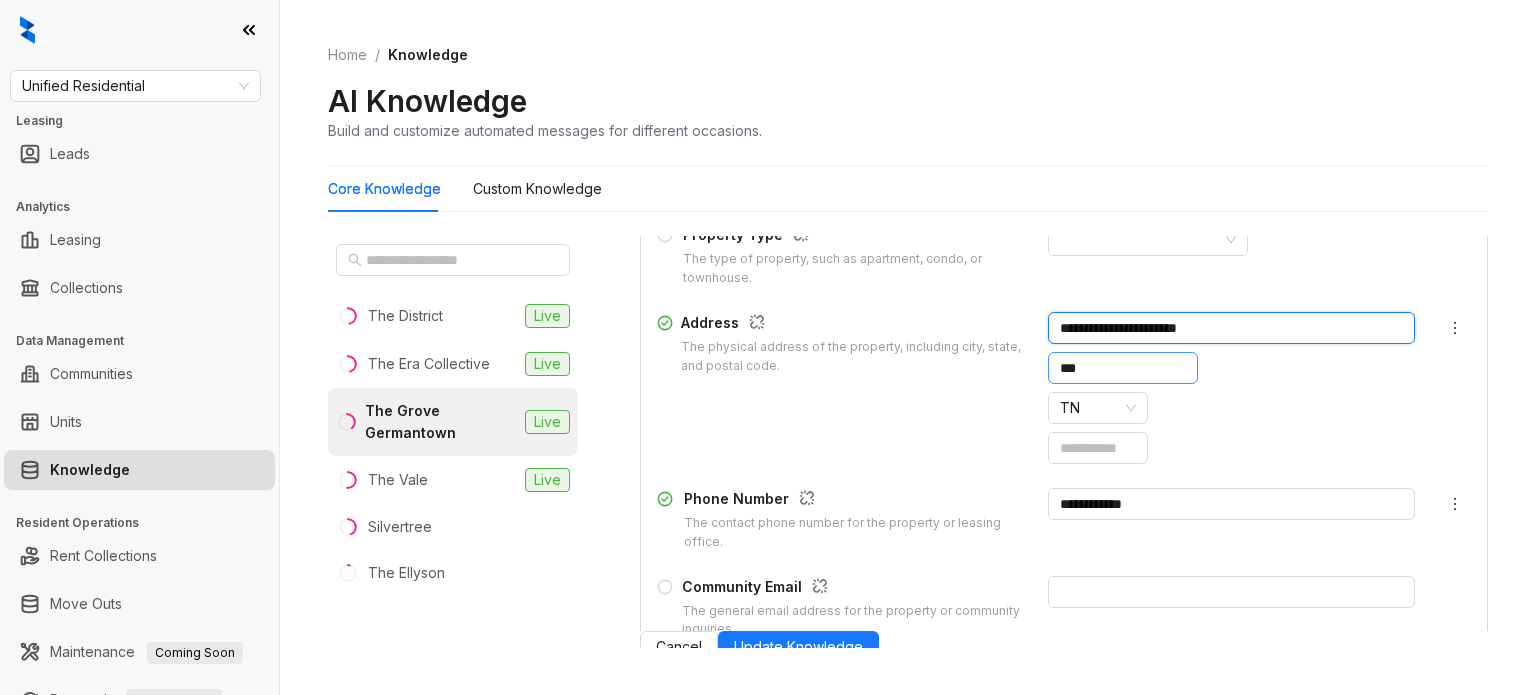 type on "**********" 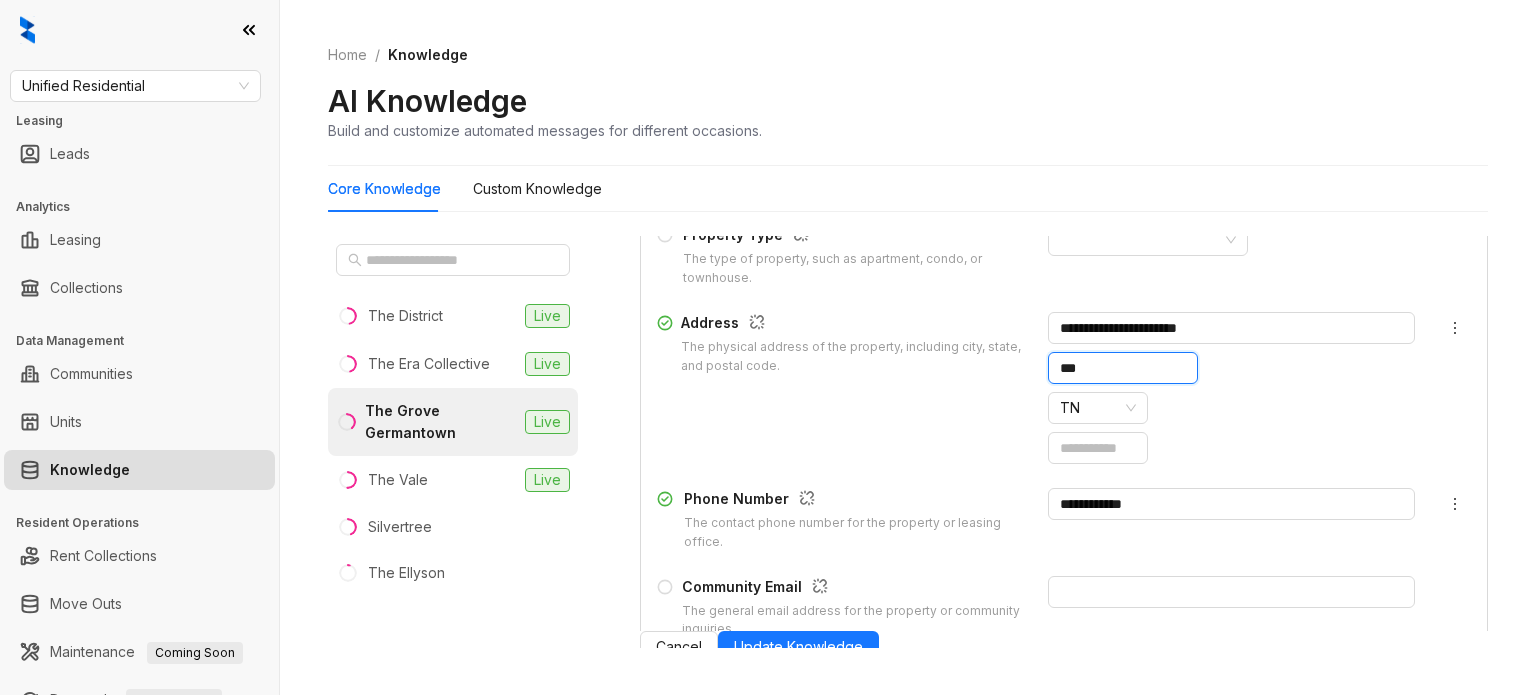 click on "**" at bounding box center [1123, 368] 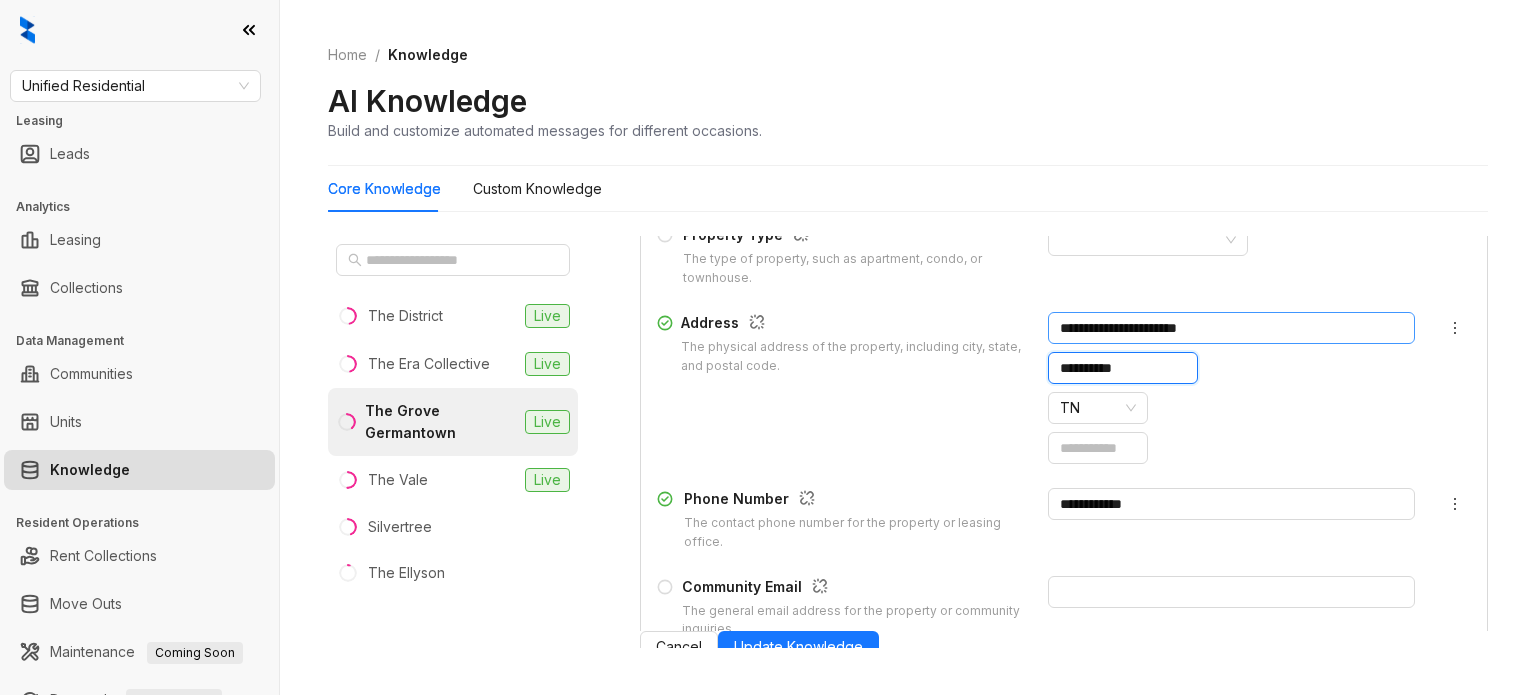 type on "**********" 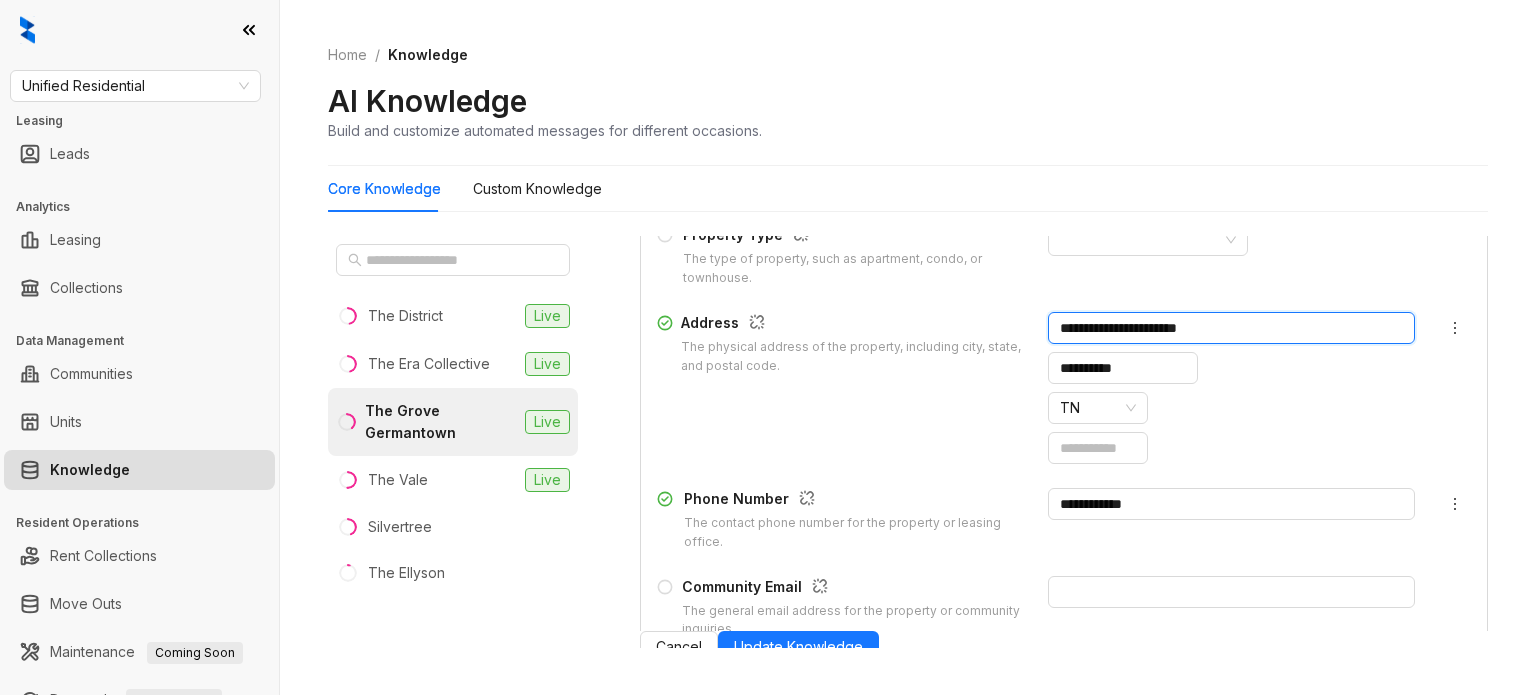 click on "**********" at bounding box center (1231, 328) 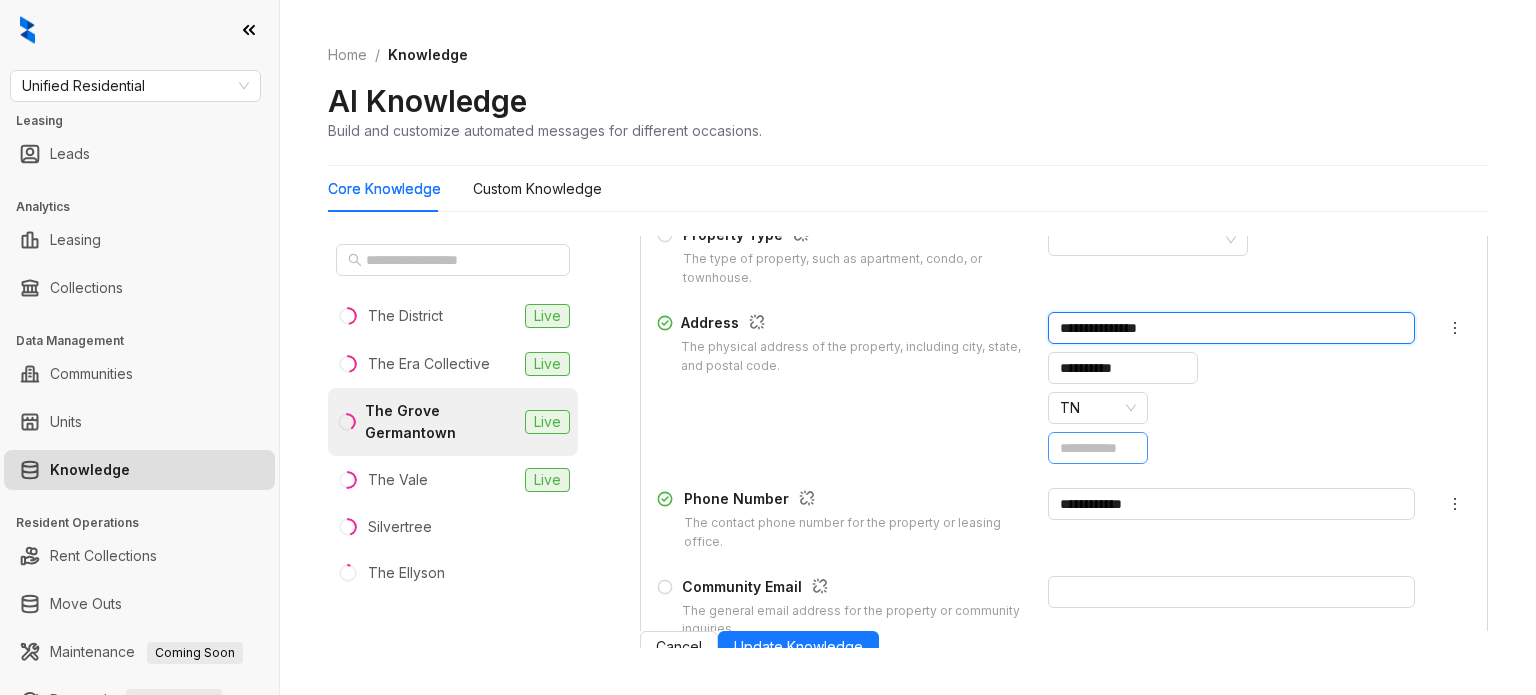 type on "**********" 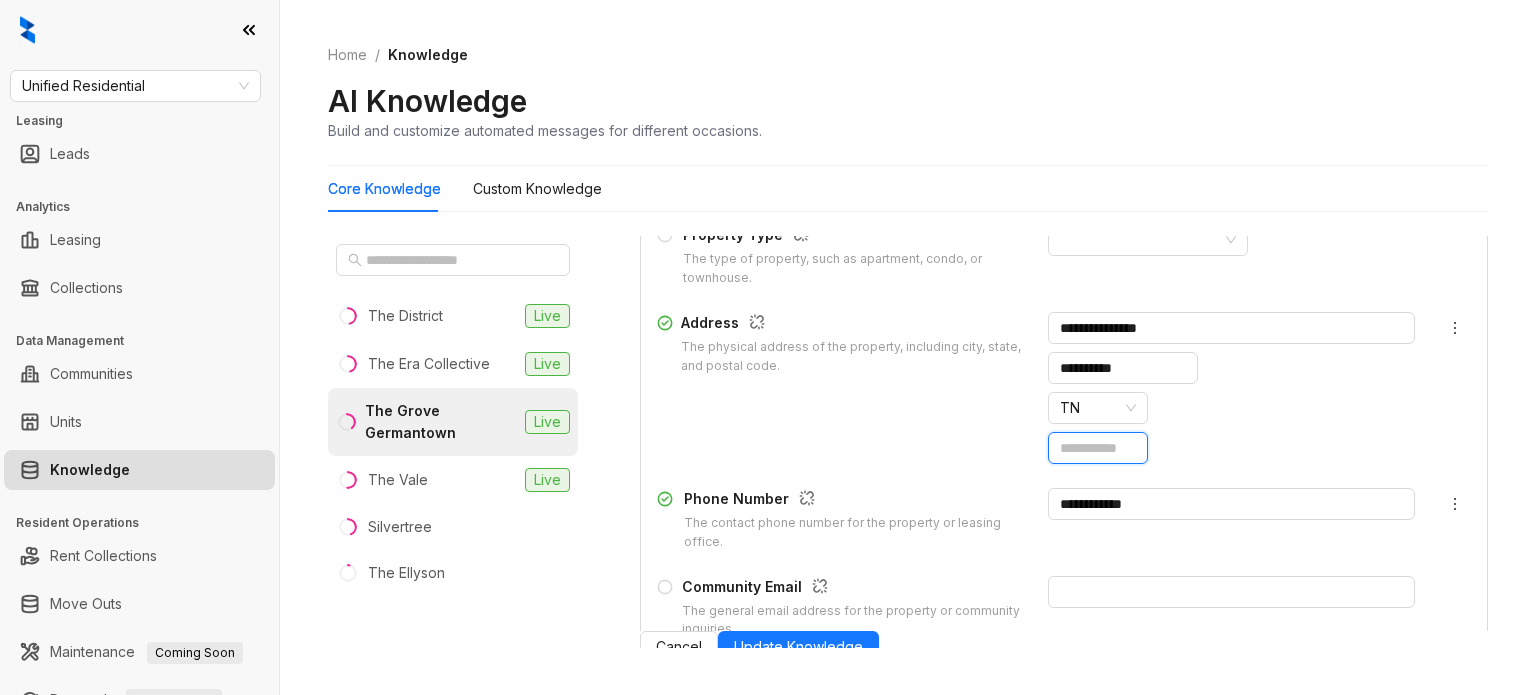 click at bounding box center (1098, 448) 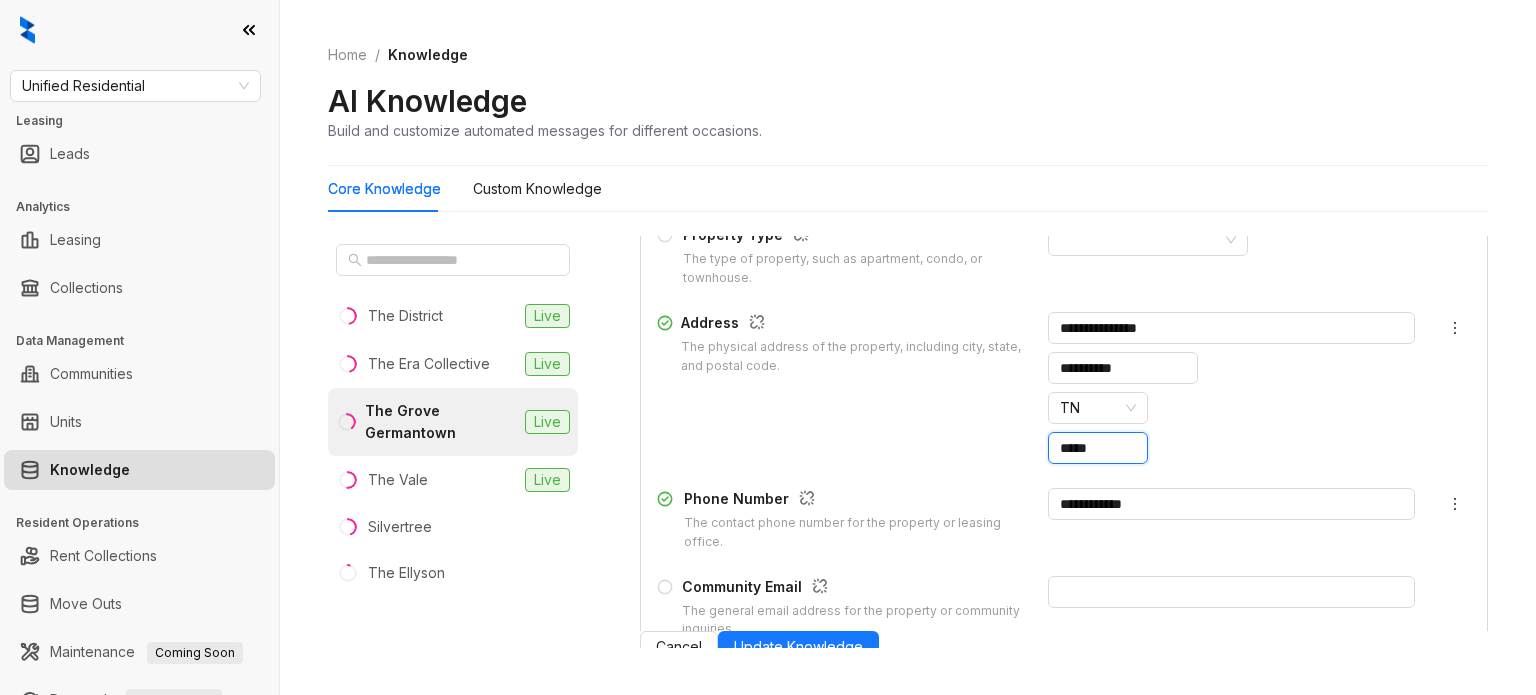 type on "*****" 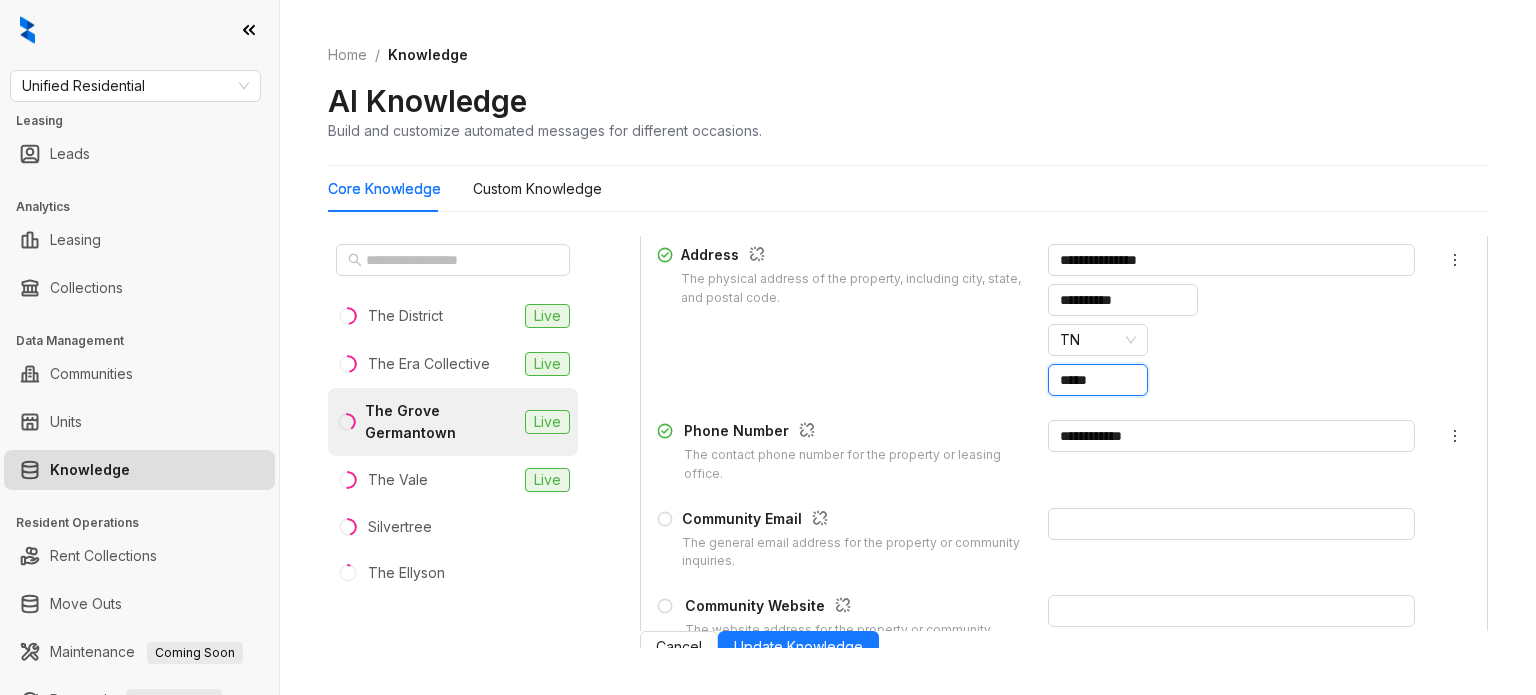 scroll, scrollTop: 500, scrollLeft: 0, axis: vertical 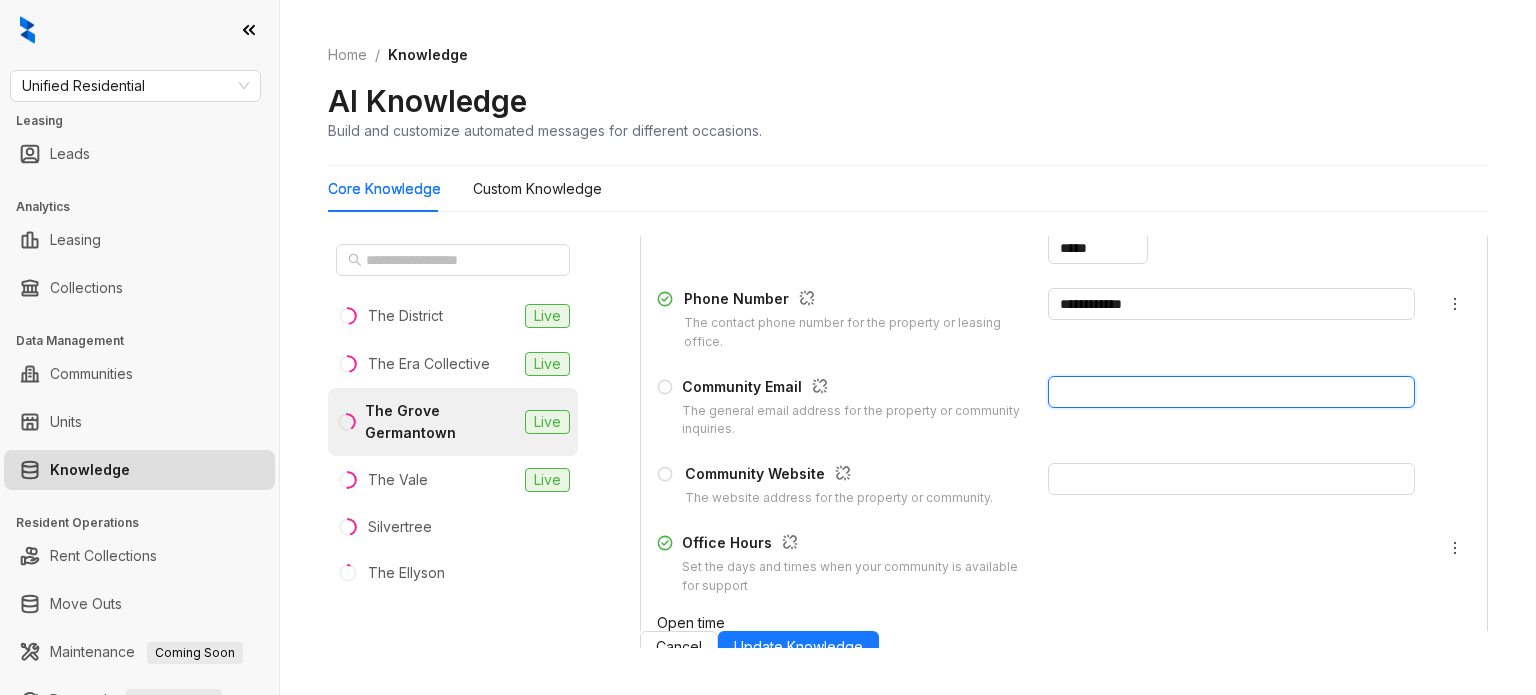 click at bounding box center [1231, 392] 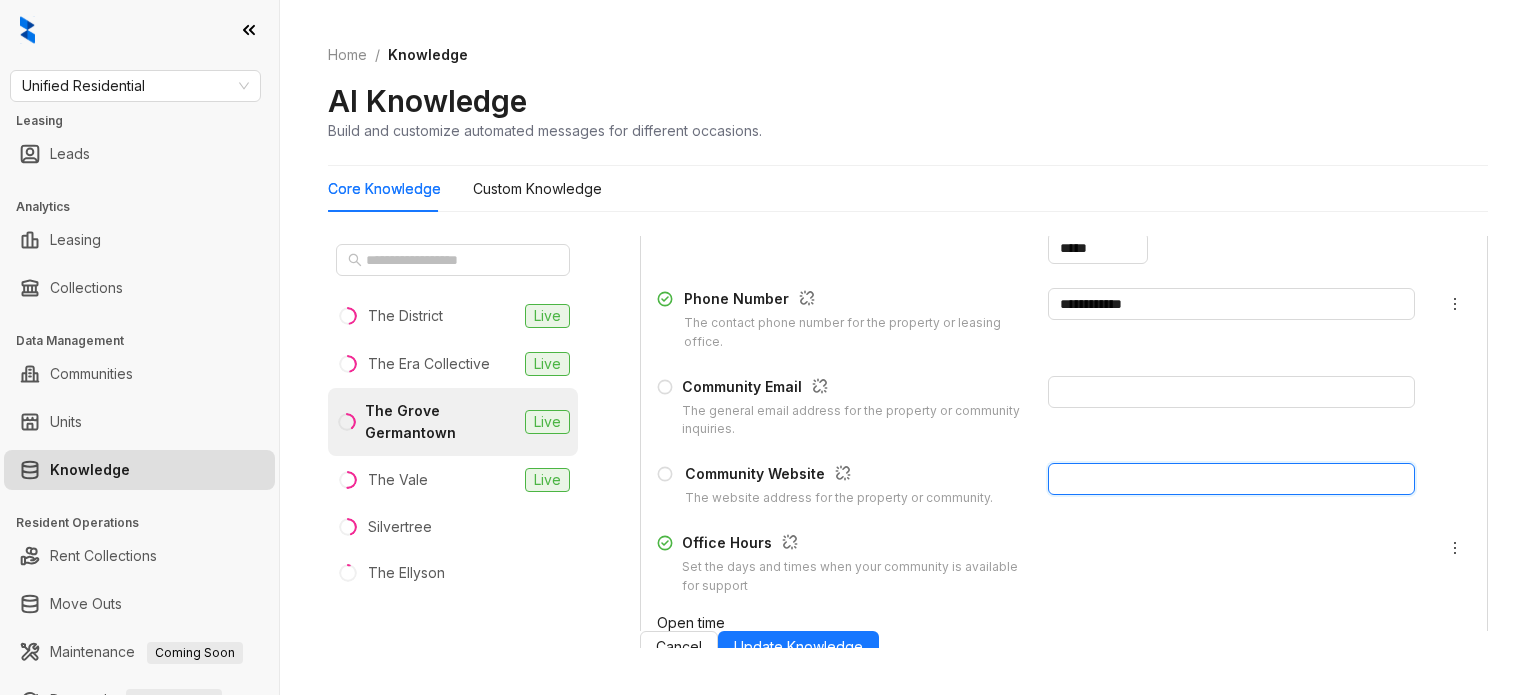 click at bounding box center [1231, 479] 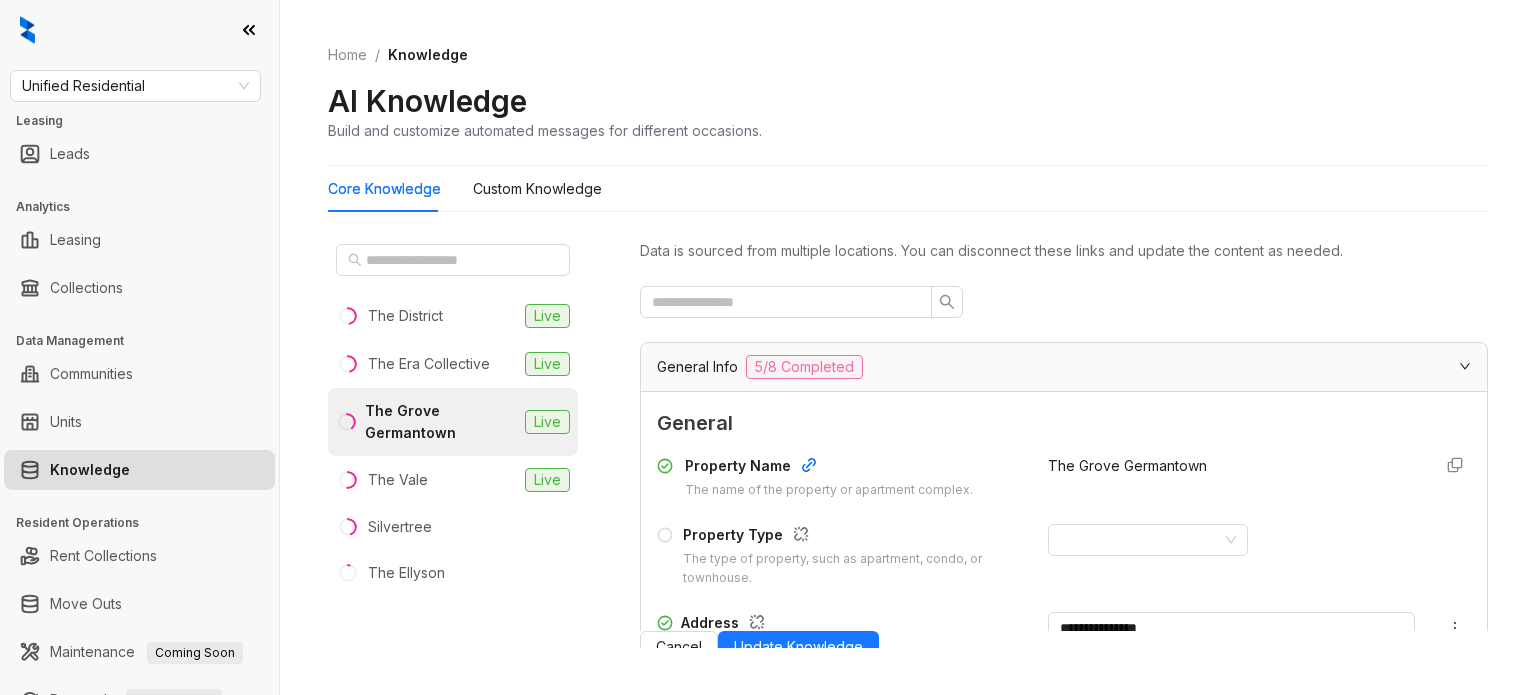scroll, scrollTop: 100, scrollLeft: 0, axis: vertical 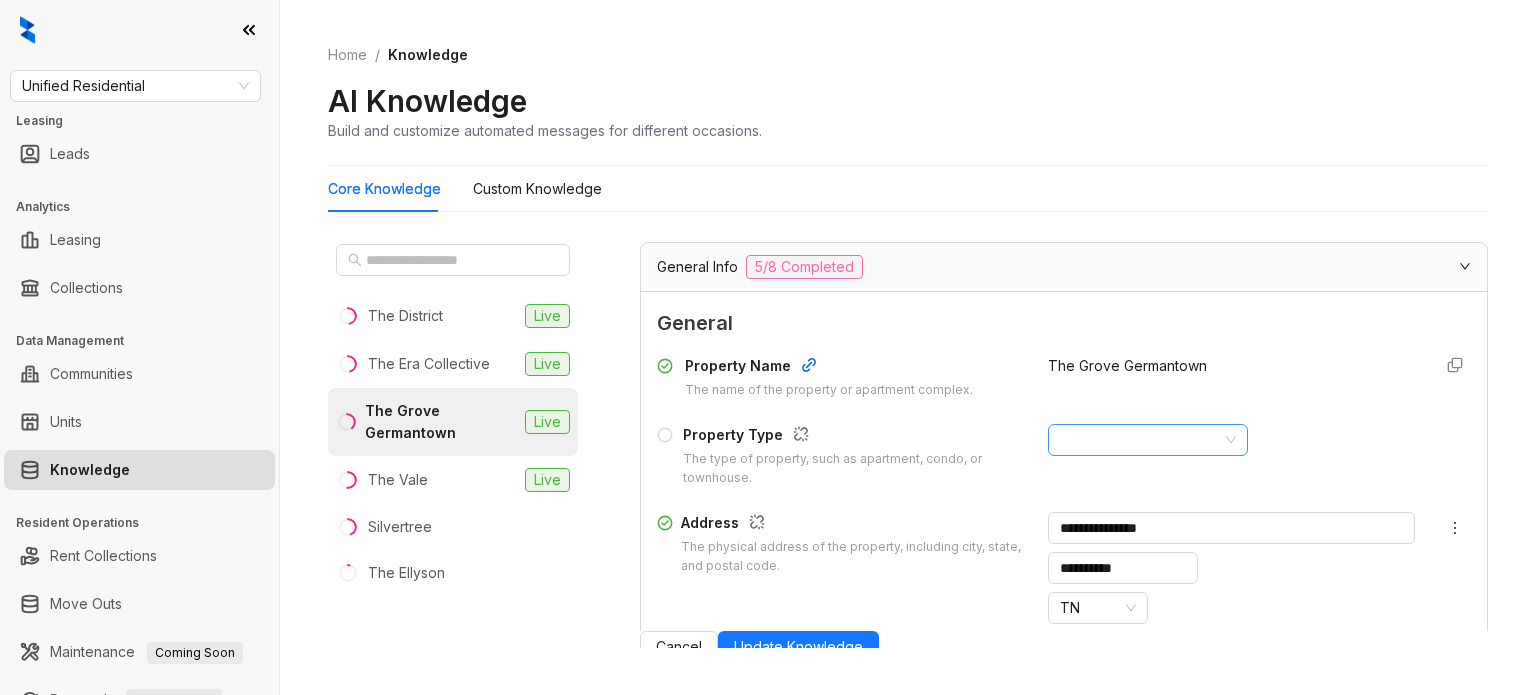 type on "**********" 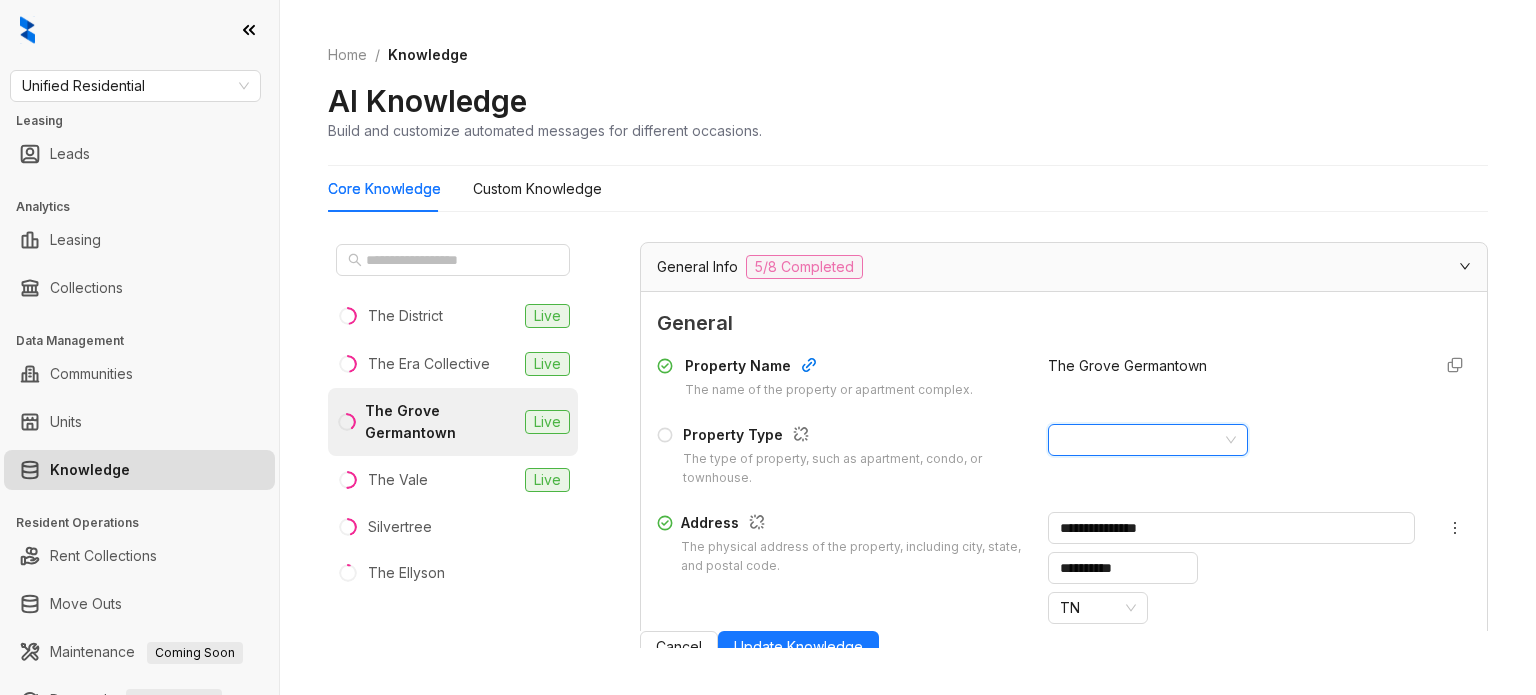 click on "Property Name The name of the property or apartment complex. The Grove Germantown Property Type The type of property, such as apartment, condo, or townhouse. Address The physical address of the property, including city, state, and postal code. [STREET_ADDRESS], [CITY], [STATE] [POSTAL_CODE] Phone Number The contact phone number for the property or leasing office. [PHONE] Community Email The general email address for the property or community inquiries. Community Website The website address for the property or community. [WEBSITE]" at bounding box center (1064, 631) 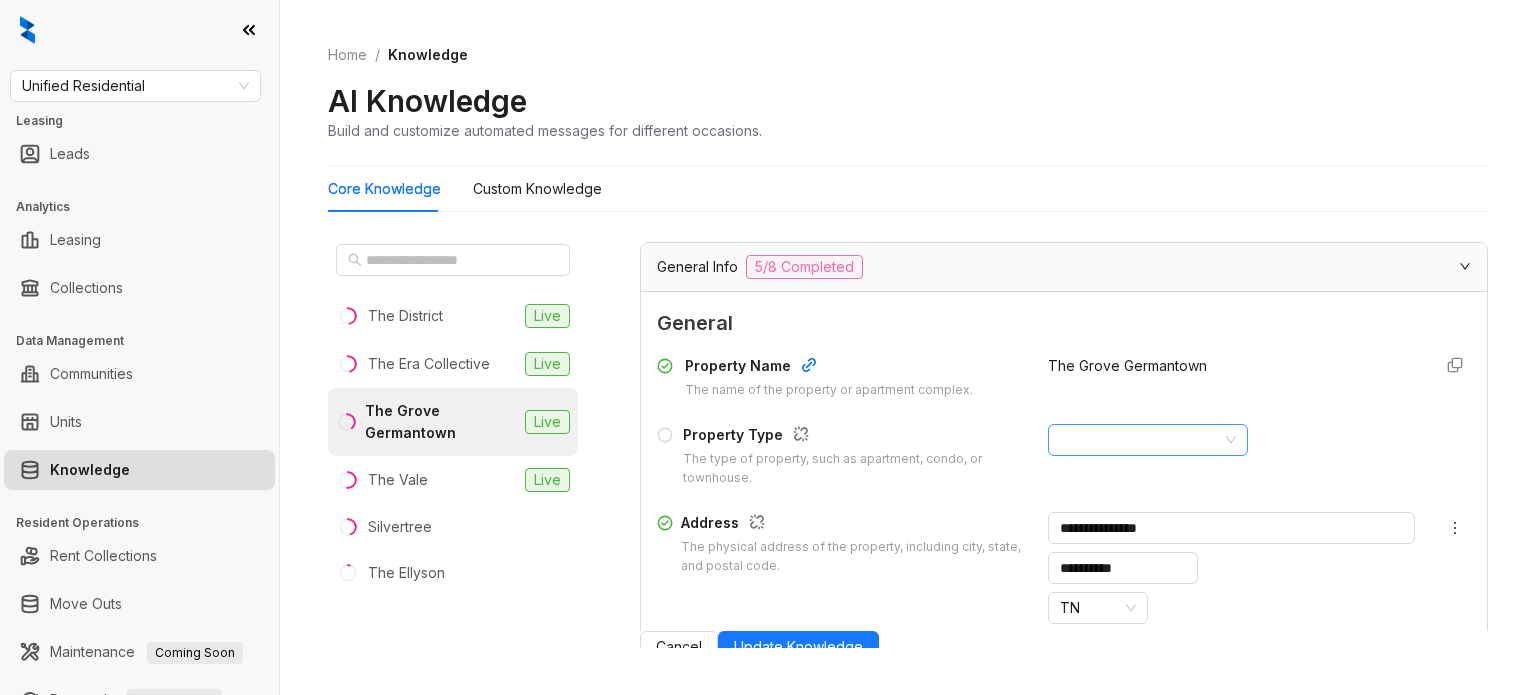 click at bounding box center [1139, 440] 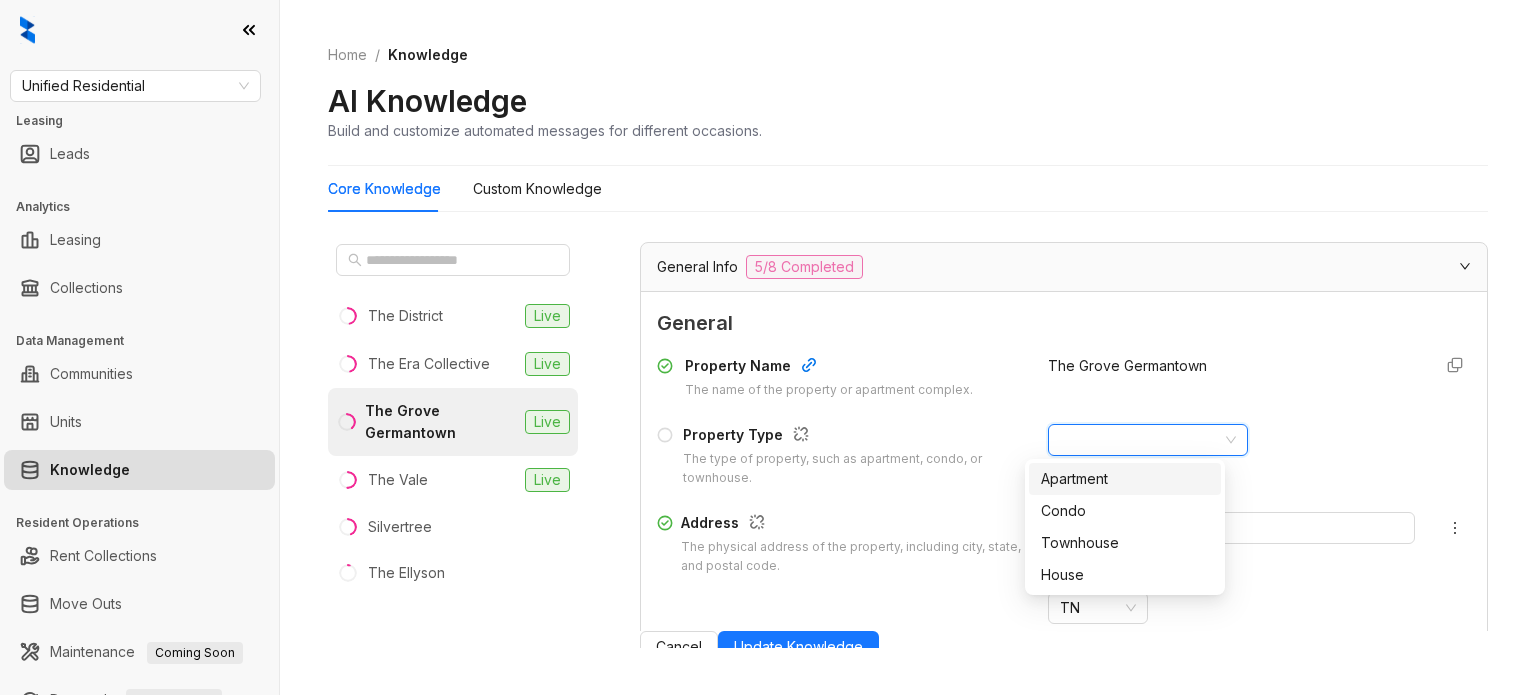 click on "Property Name The name of the property or apartment complex. The Grove Germantown Property Type The type of property, such as apartment, condo, or townhouse. Address The physical address of the property, including city, state, and postal code. [STREET_ADDRESS], [CITY], [STATE] [POSTAL_CODE] Phone Number The contact phone number for the property or leasing office. [PHONE] Community Email The general email address for the property or community inquiries. Community Website The website address for the property or community. [WEBSITE]" at bounding box center [1064, 631] 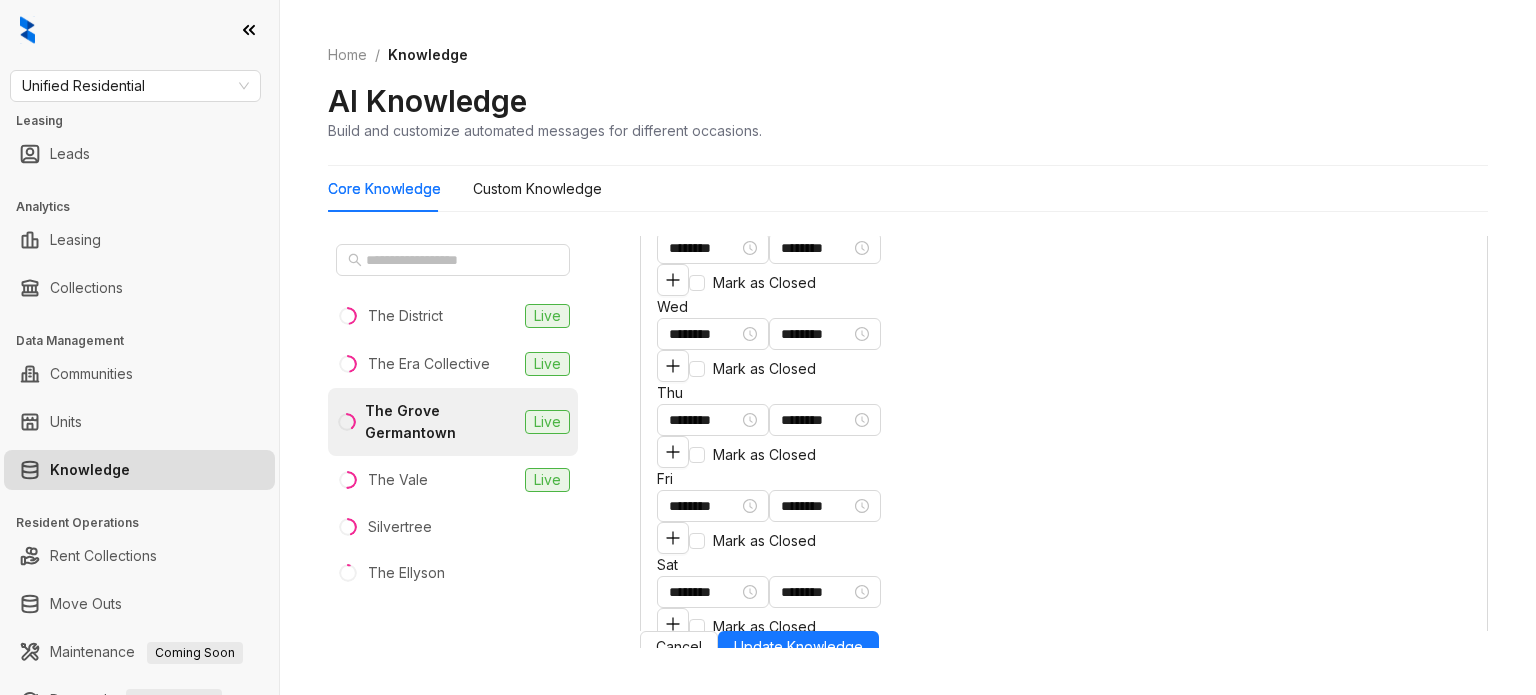 scroll, scrollTop: 1200, scrollLeft: 0, axis: vertical 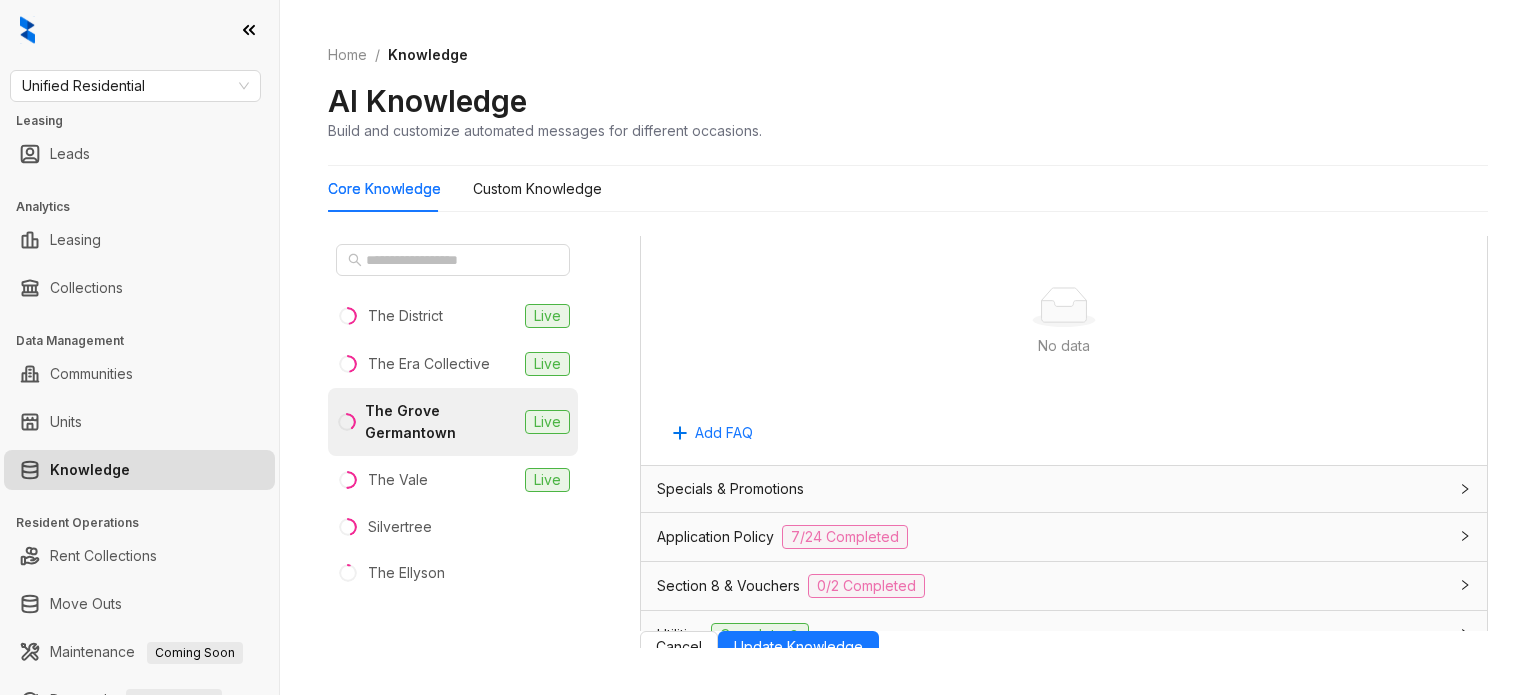 click on "Application Policy 7/24 Completed" at bounding box center (1052, 537) 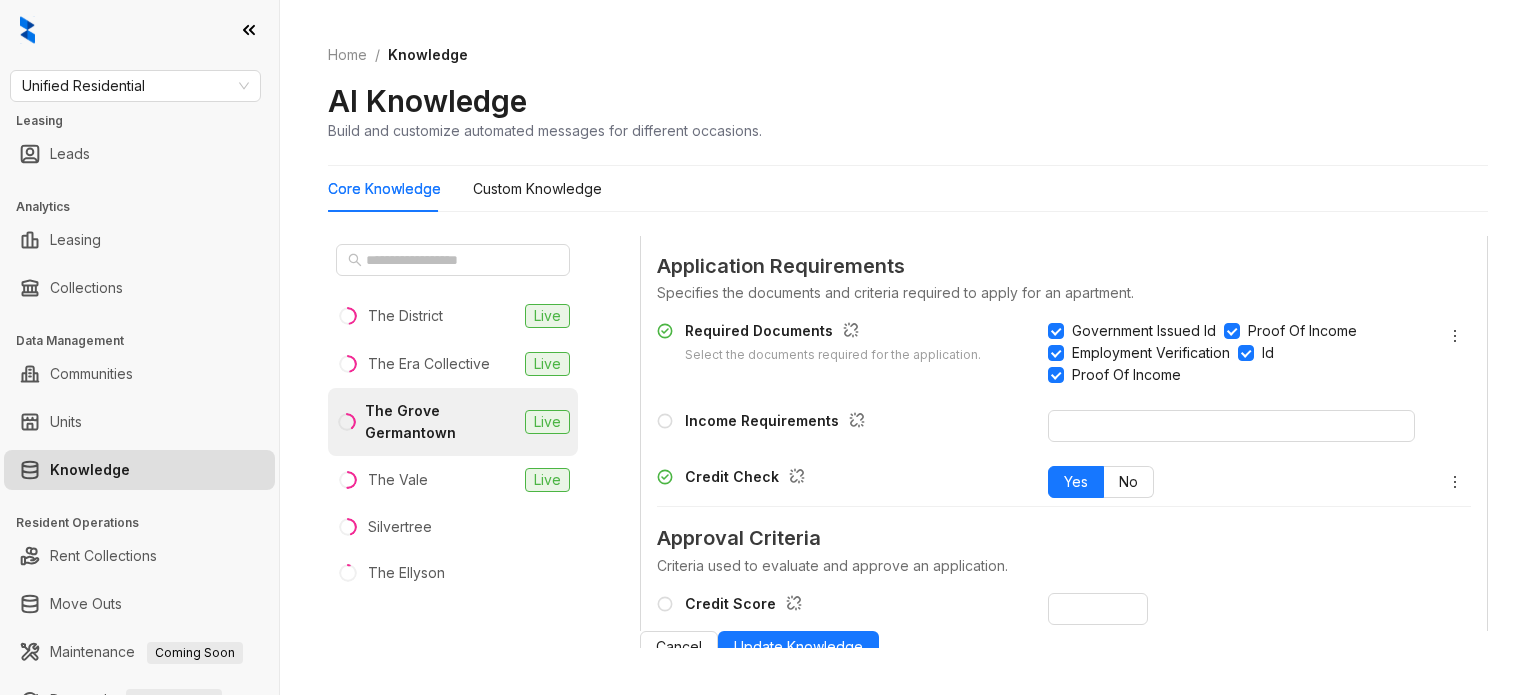 scroll, scrollTop: 2700, scrollLeft: 0, axis: vertical 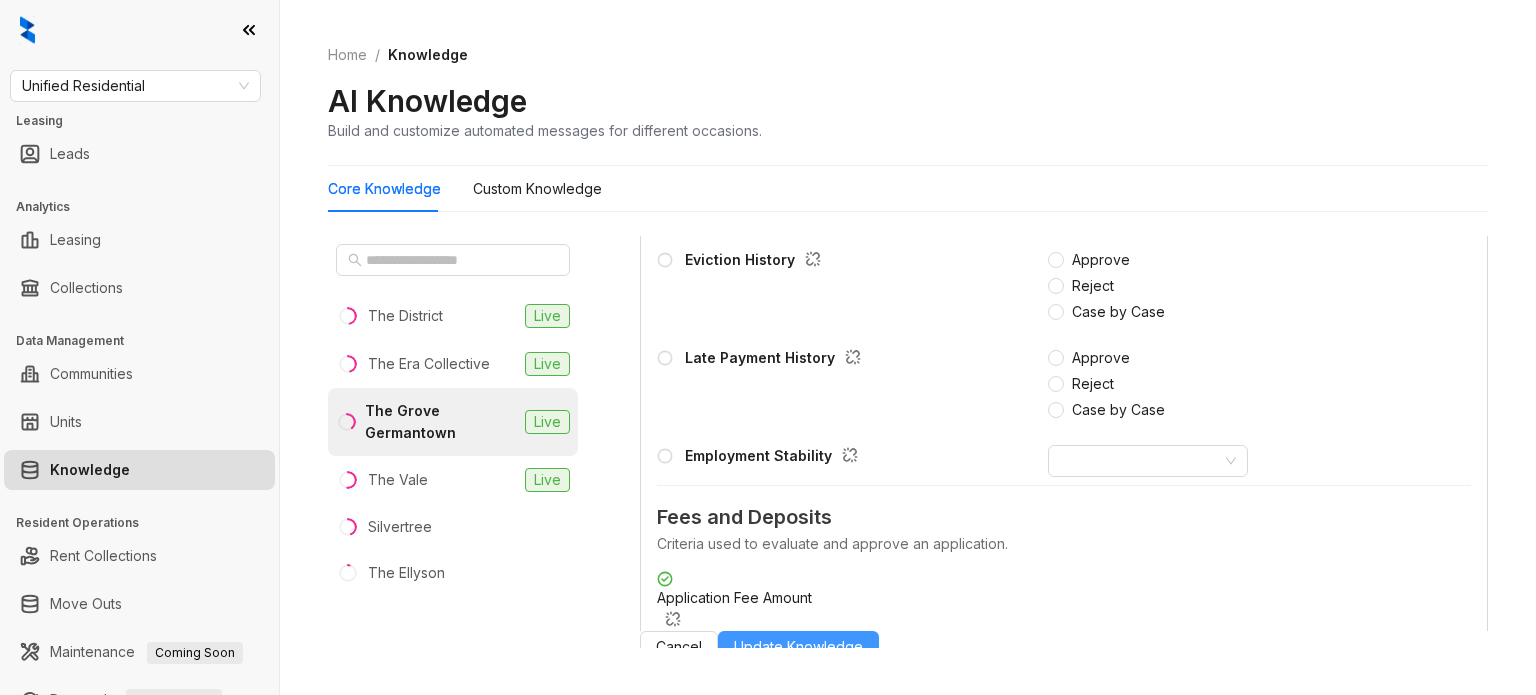 click on "Update Knowledge" at bounding box center (798, 647) 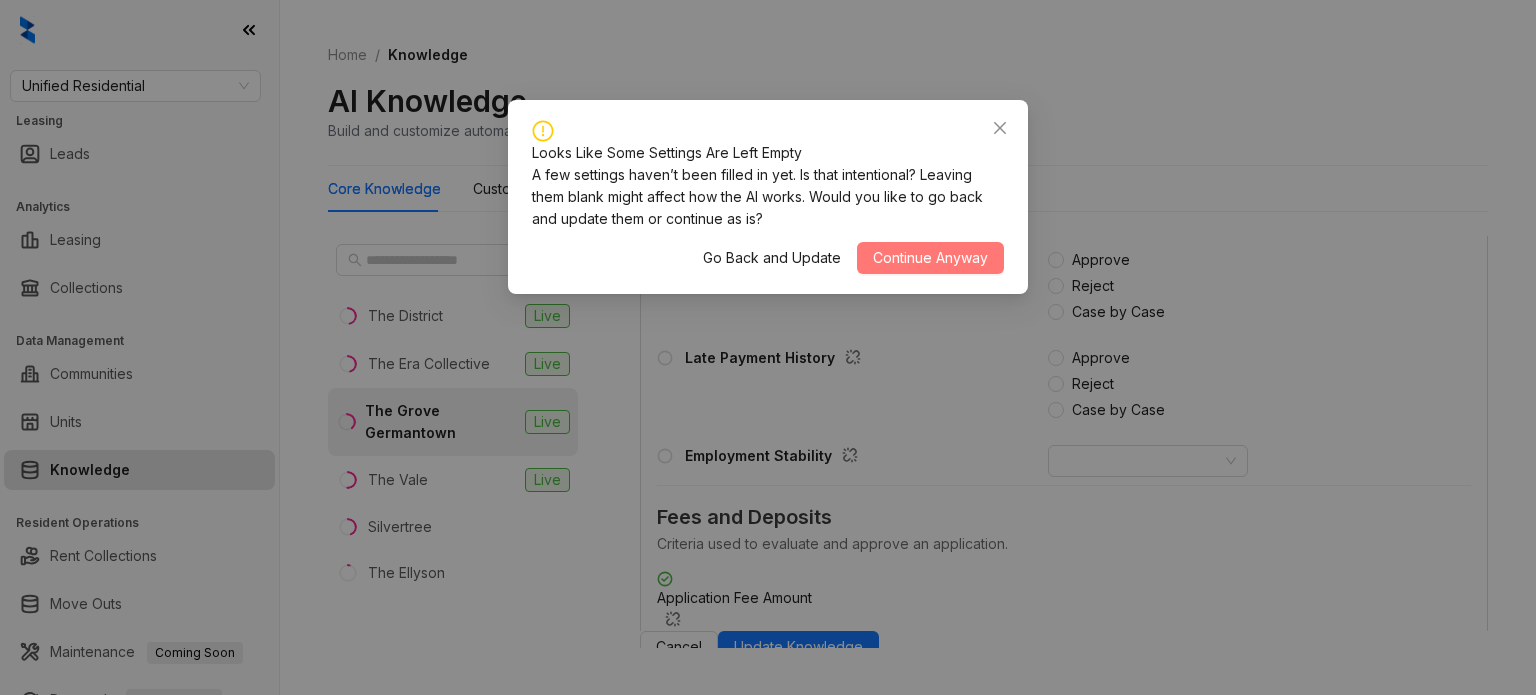 click on "Continue Anyway" at bounding box center (930, 258) 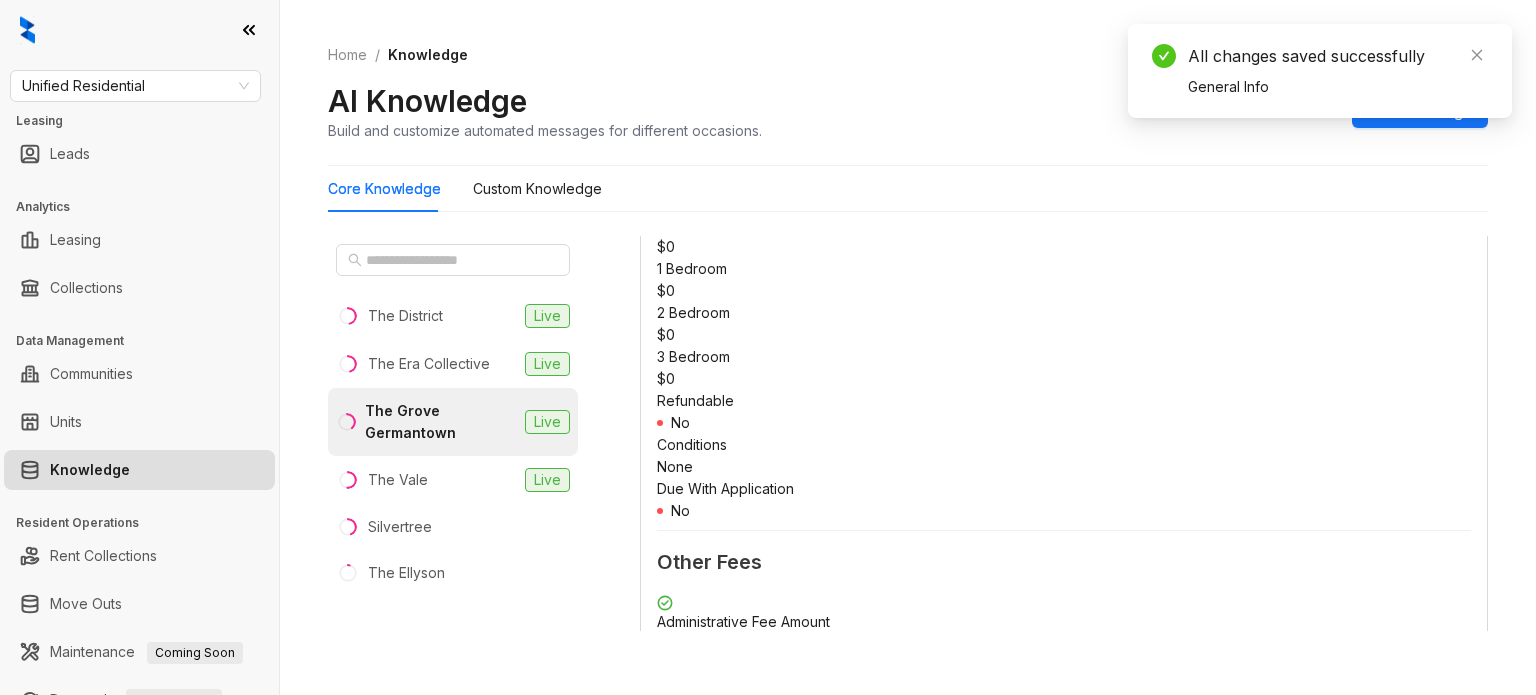 scroll, scrollTop: 2132, scrollLeft: 0, axis: vertical 